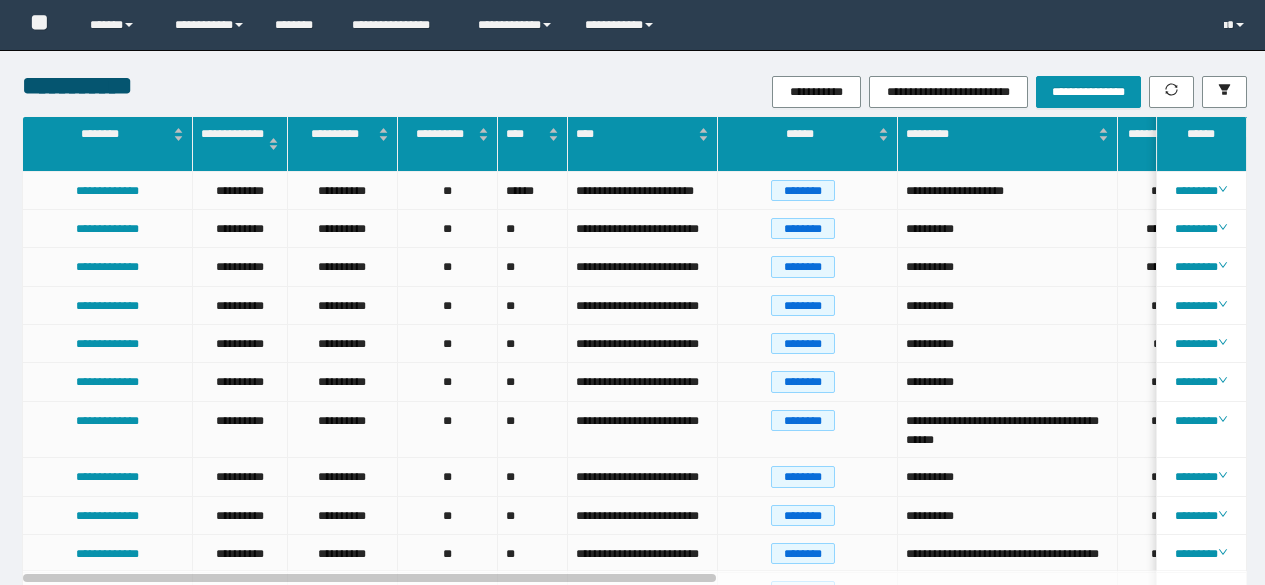 scroll, scrollTop: 0, scrollLeft: 0, axis: both 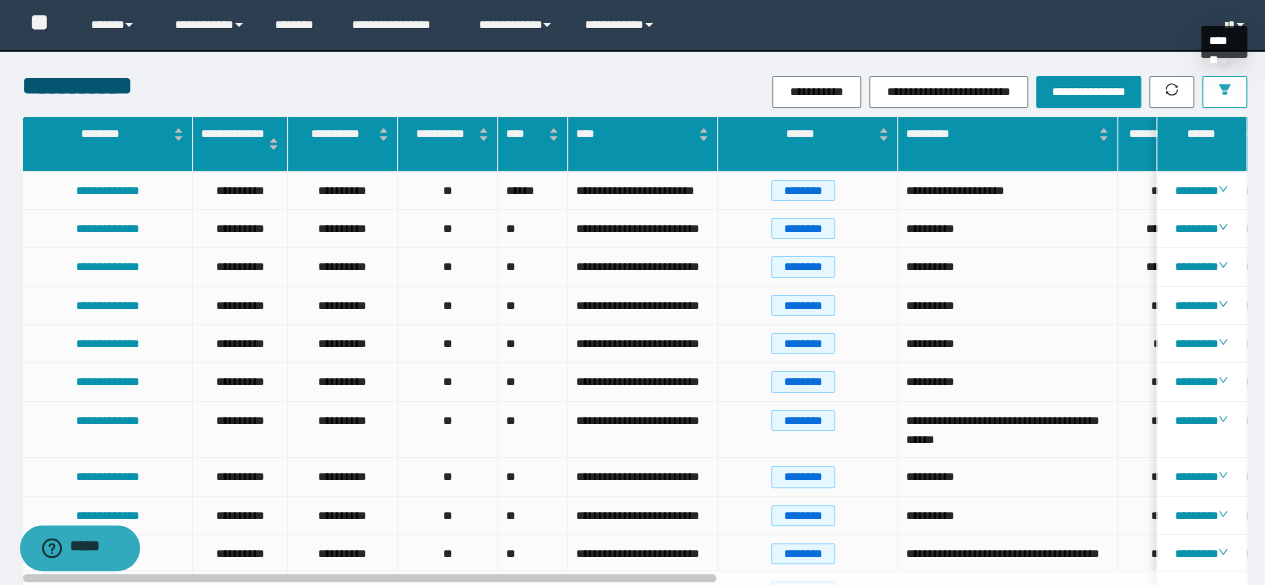 click 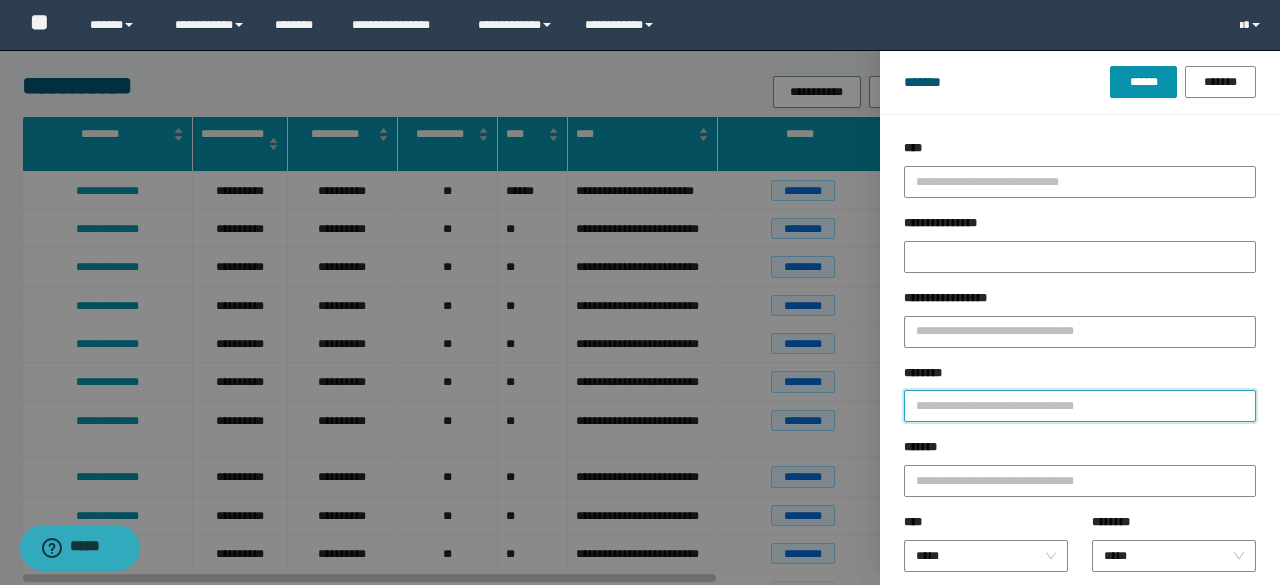 click on "********" at bounding box center (1080, 406) 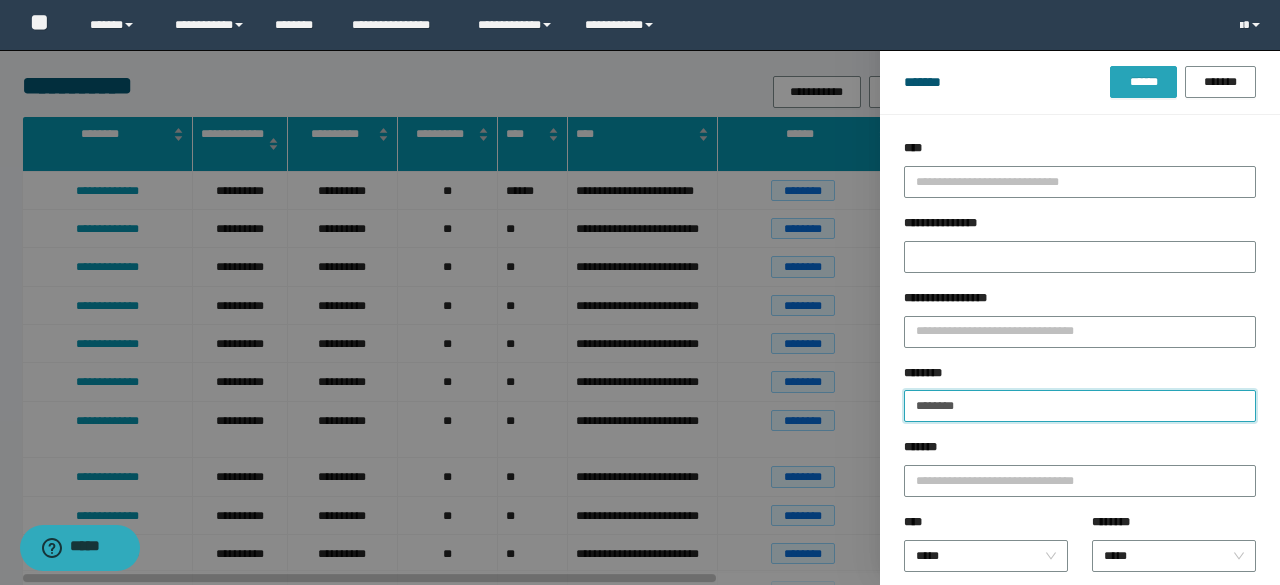type on "********" 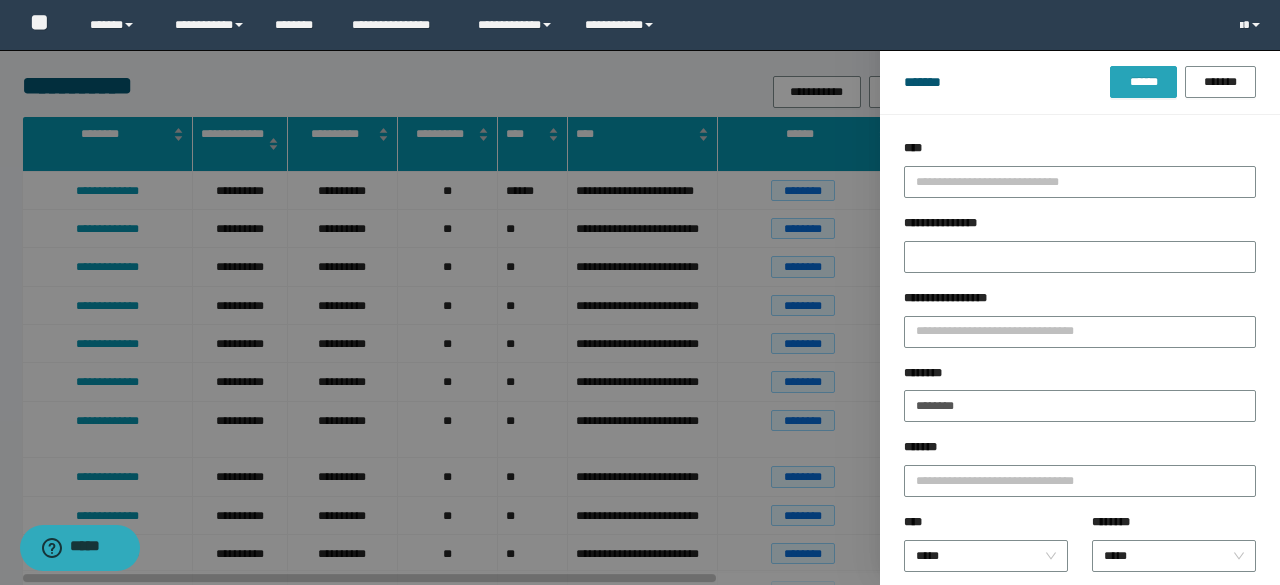 click on "******" at bounding box center [1143, 82] 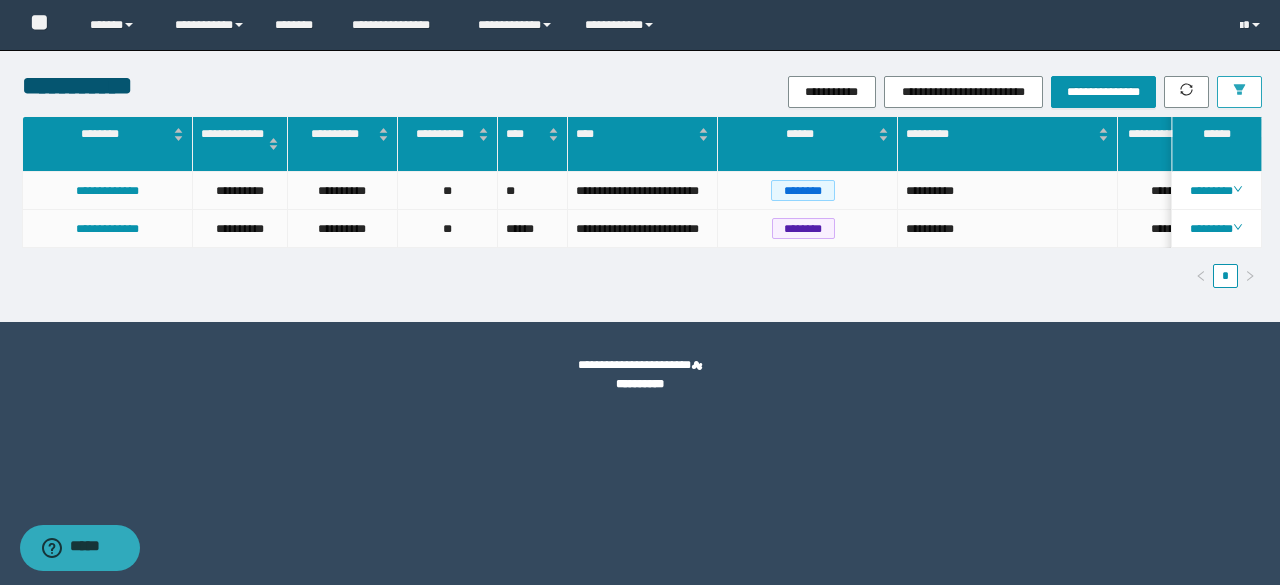 scroll, scrollTop: 0, scrollLeft: 920, axis: horizontal 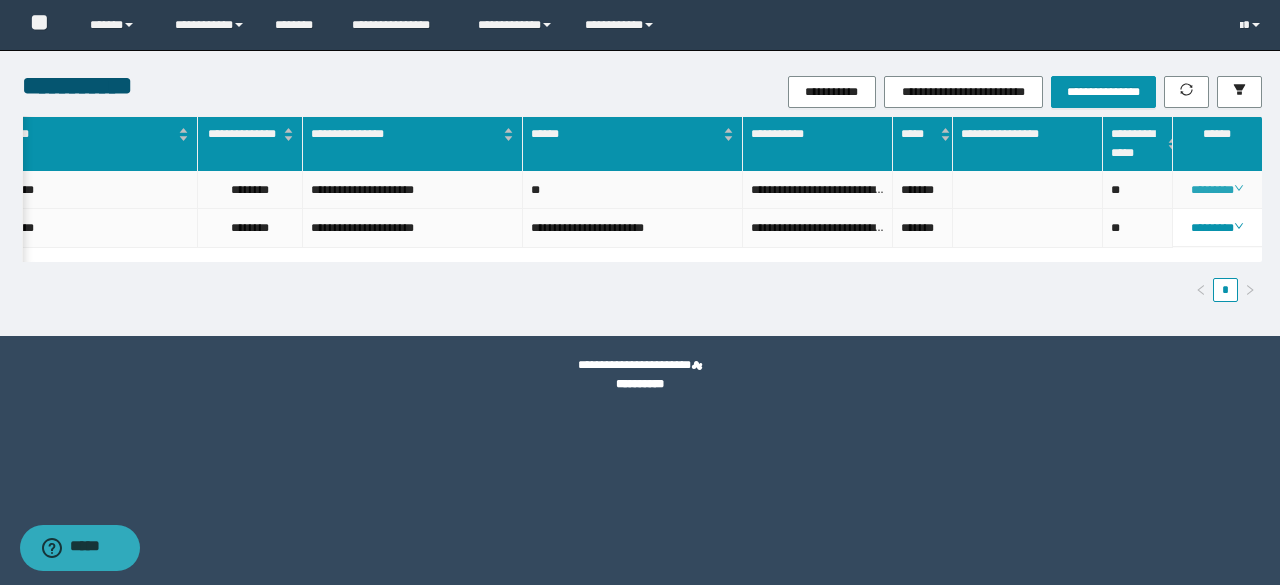 click on "********" at bounding box center [1216, 190] 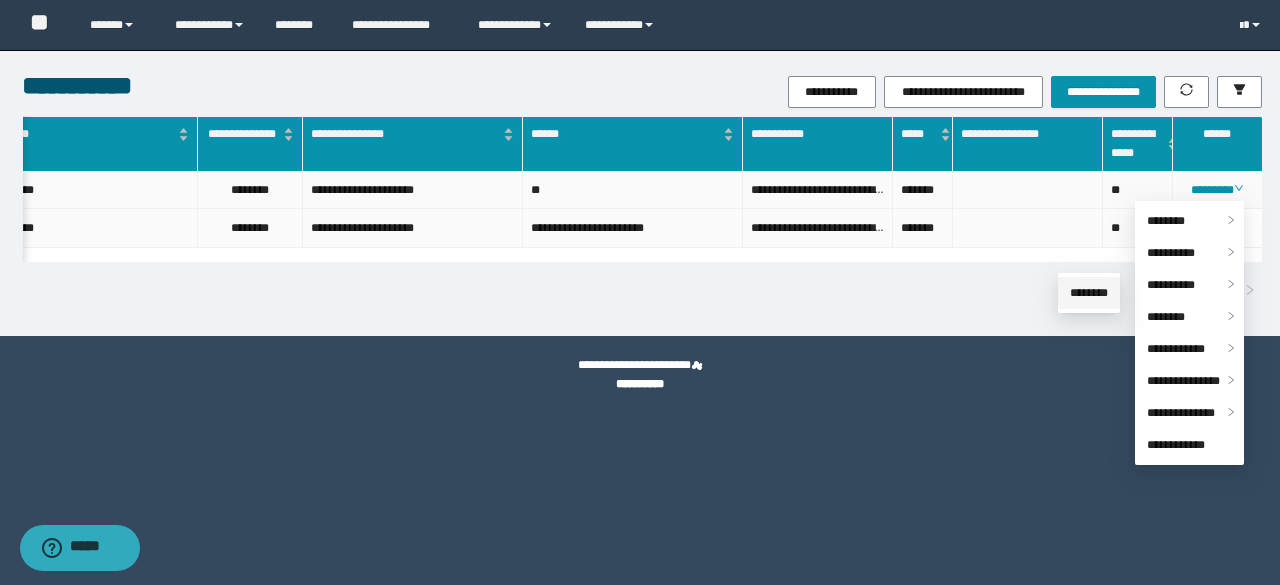 click on "********" at bounding box center (1089, 293) 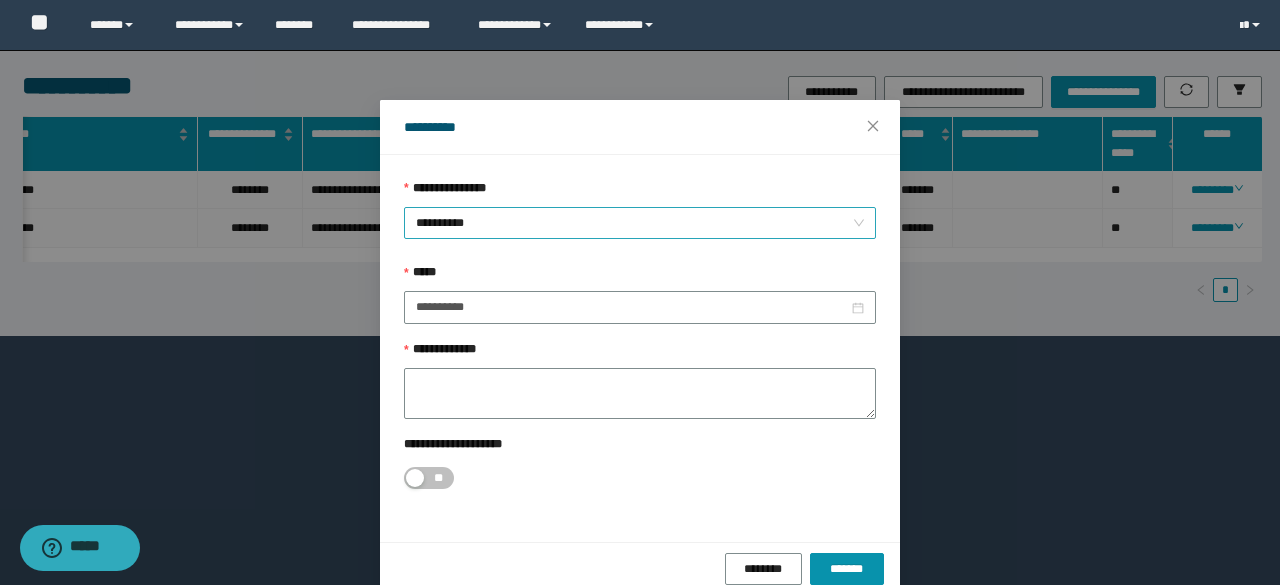 click on "**********" at bounding box center (640, 223) 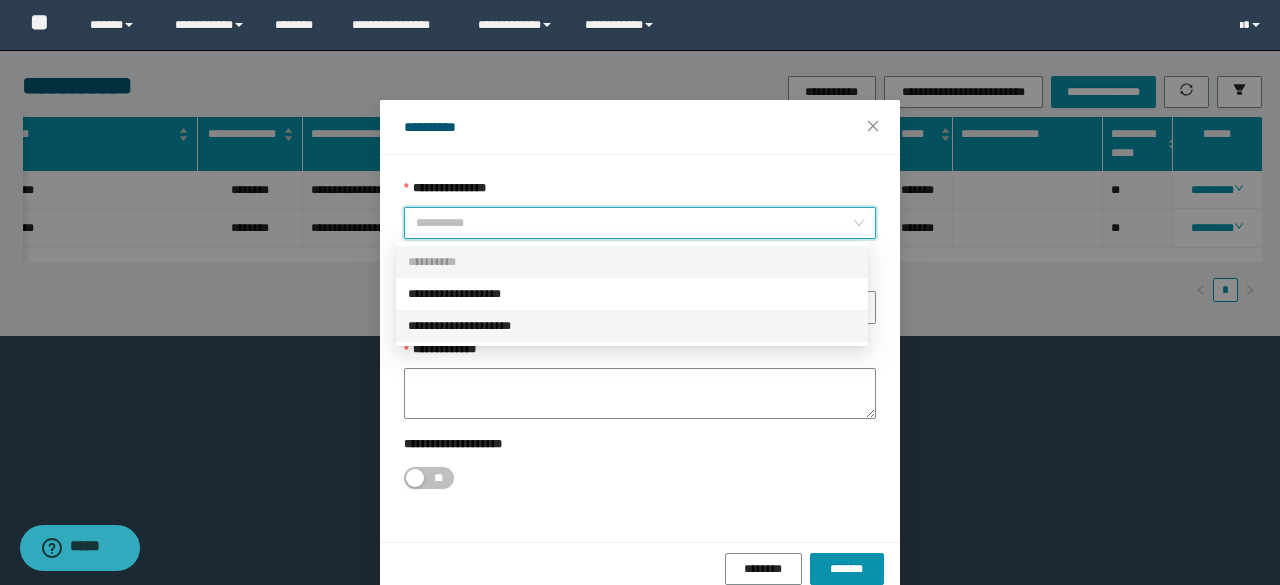 click on "**********" at bounding box center [632, 326] 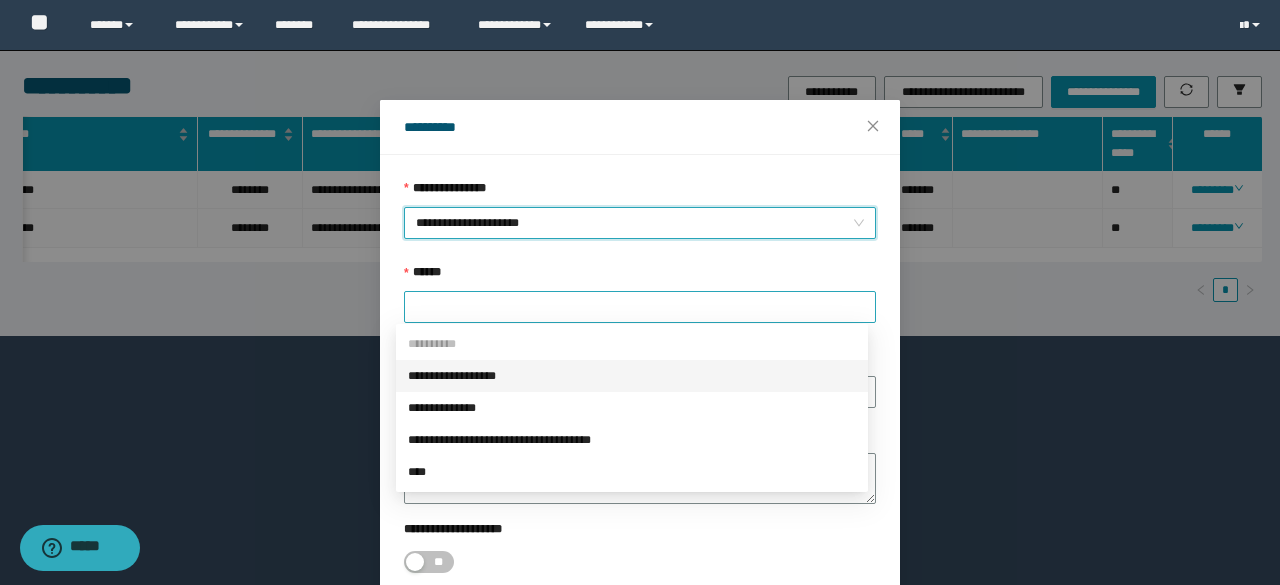 click at bounding box center [640, 307] 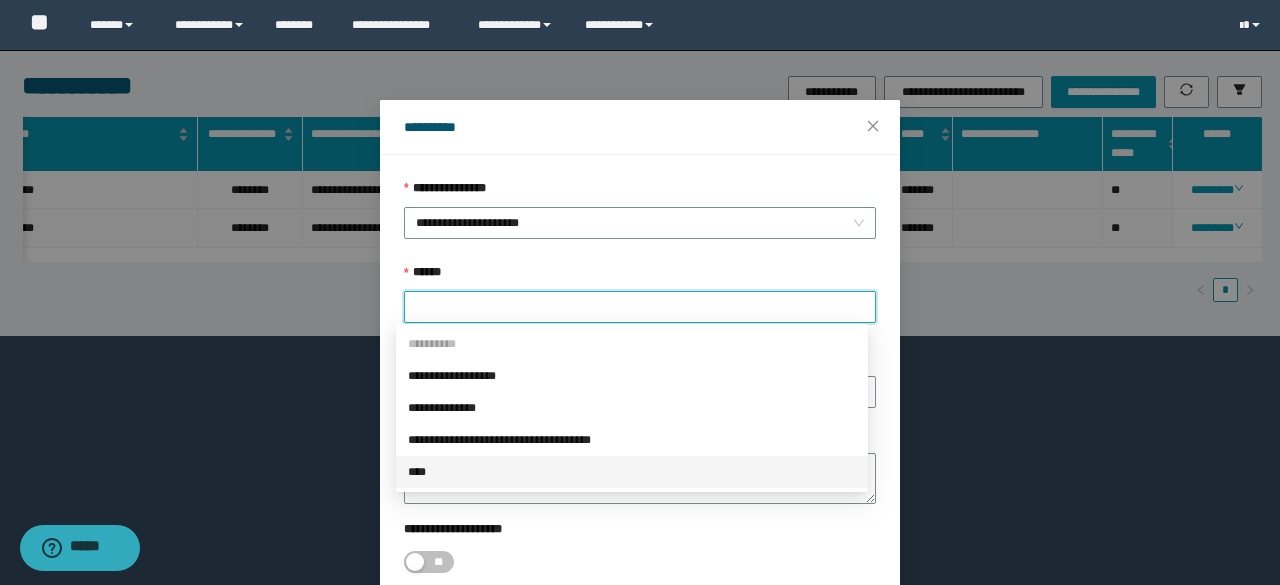 click on "****" at bounding box center (632, 472) 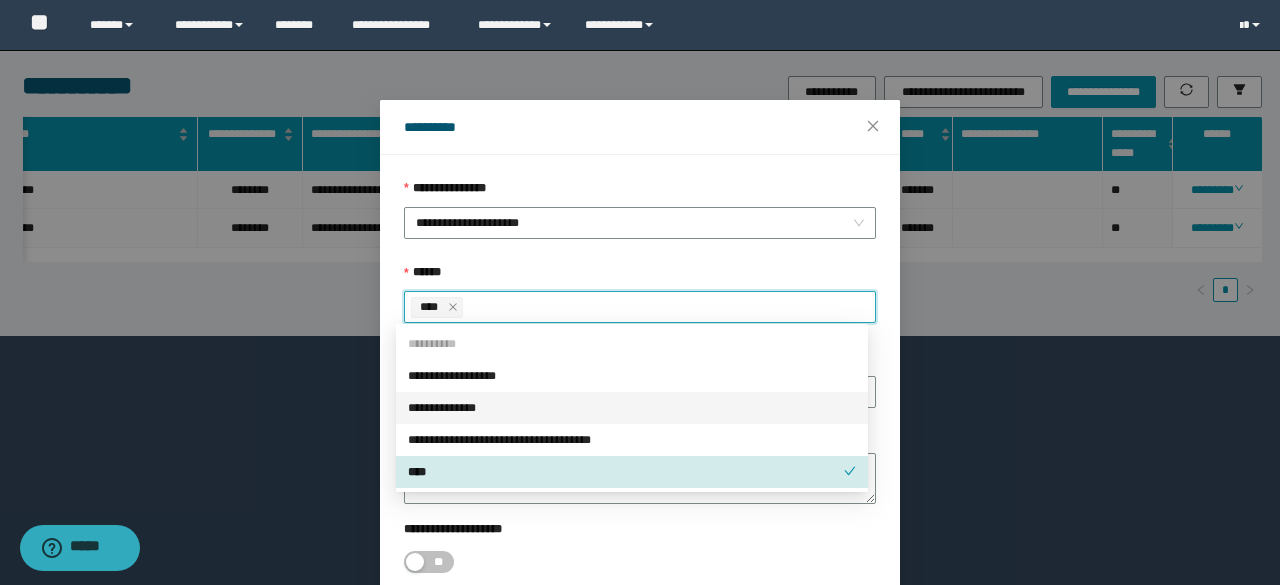 click on "****" at bounding box center [432, 307] 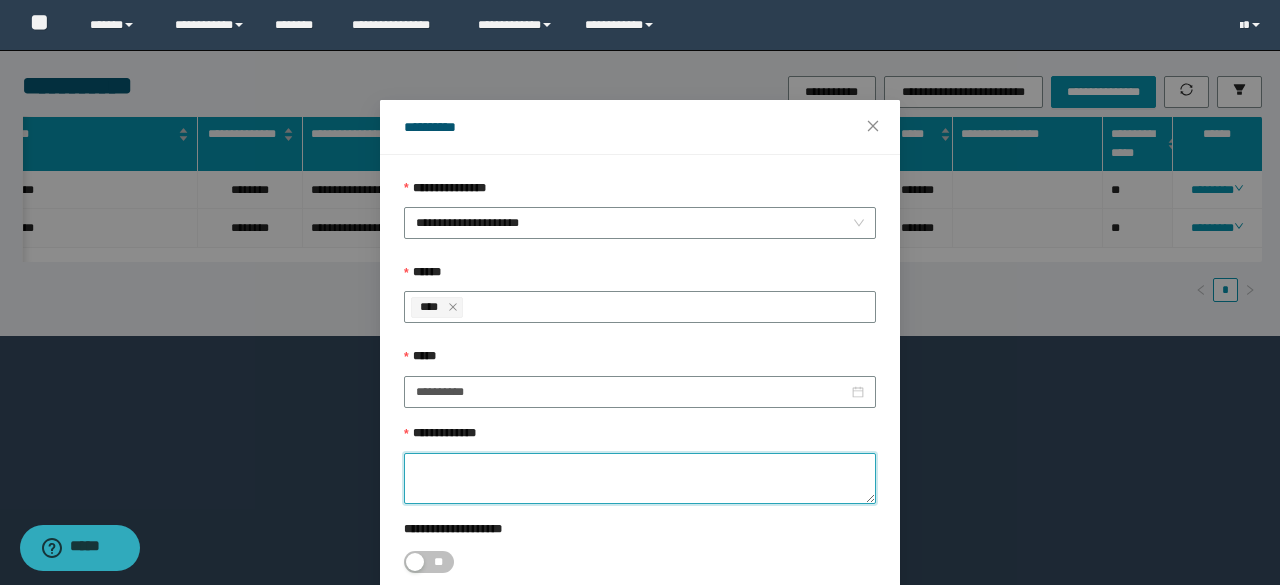 click on "**********" at bounding box center (640, 478) 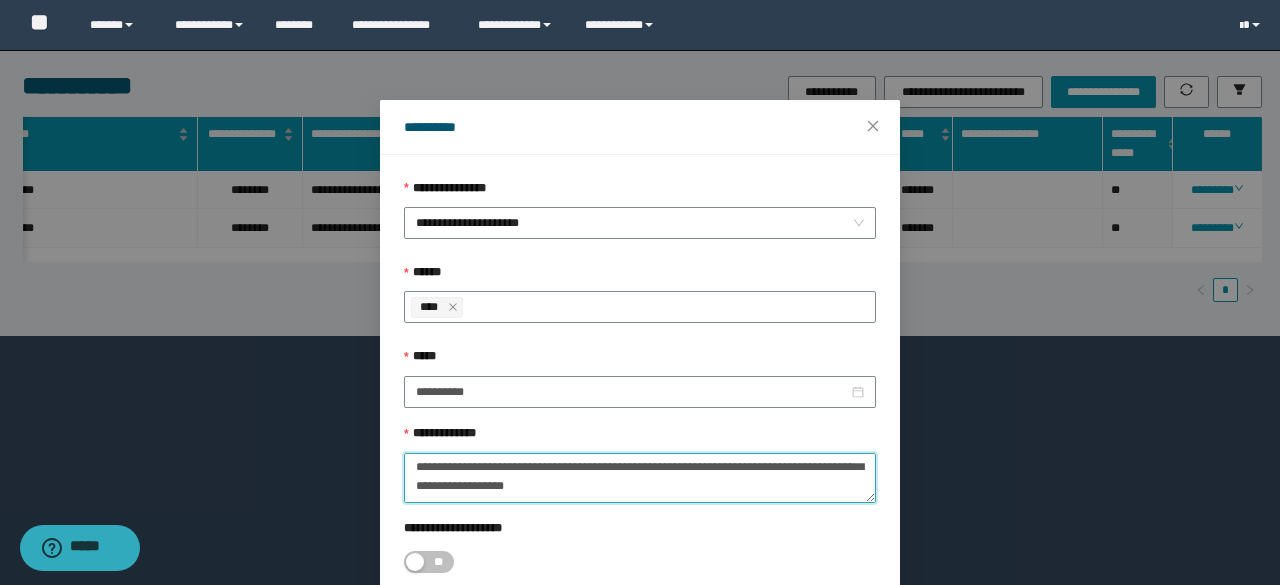 scroll, scrollTop: 150, scrollLeft: 0, axis: vertical 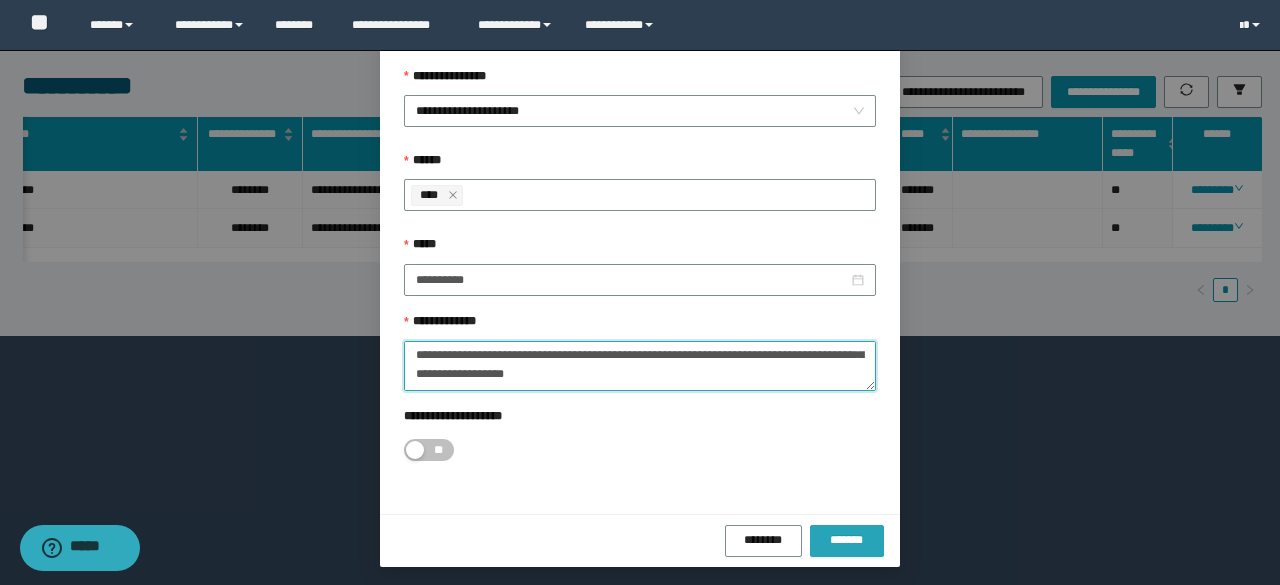 type on "**********" 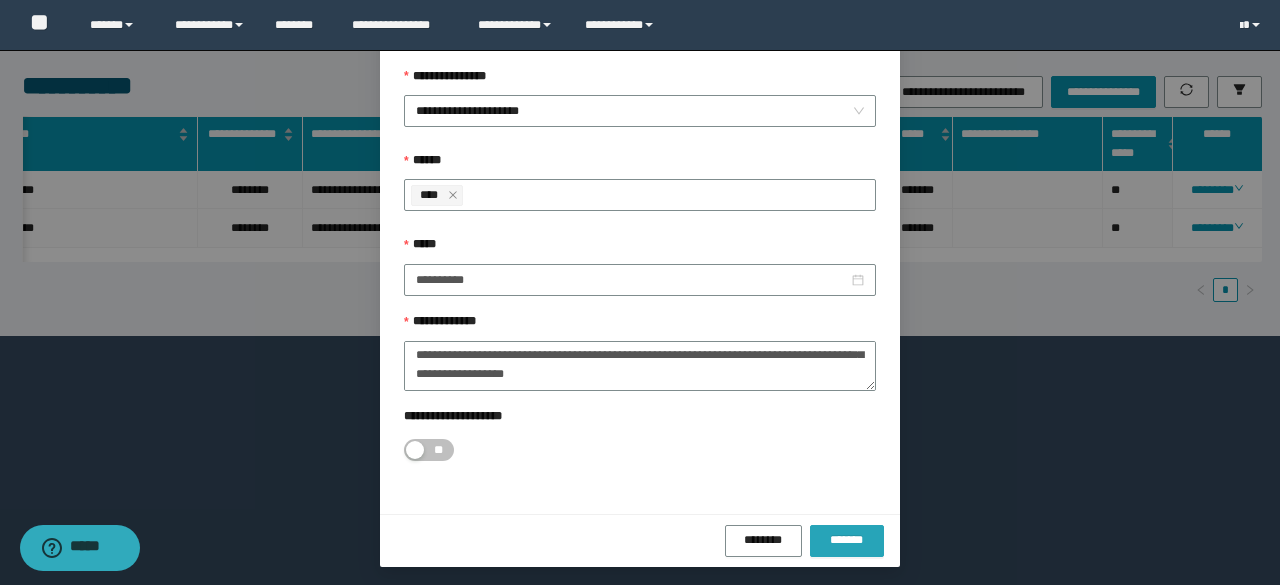 click on "*******" at bounding box center [847, 541] 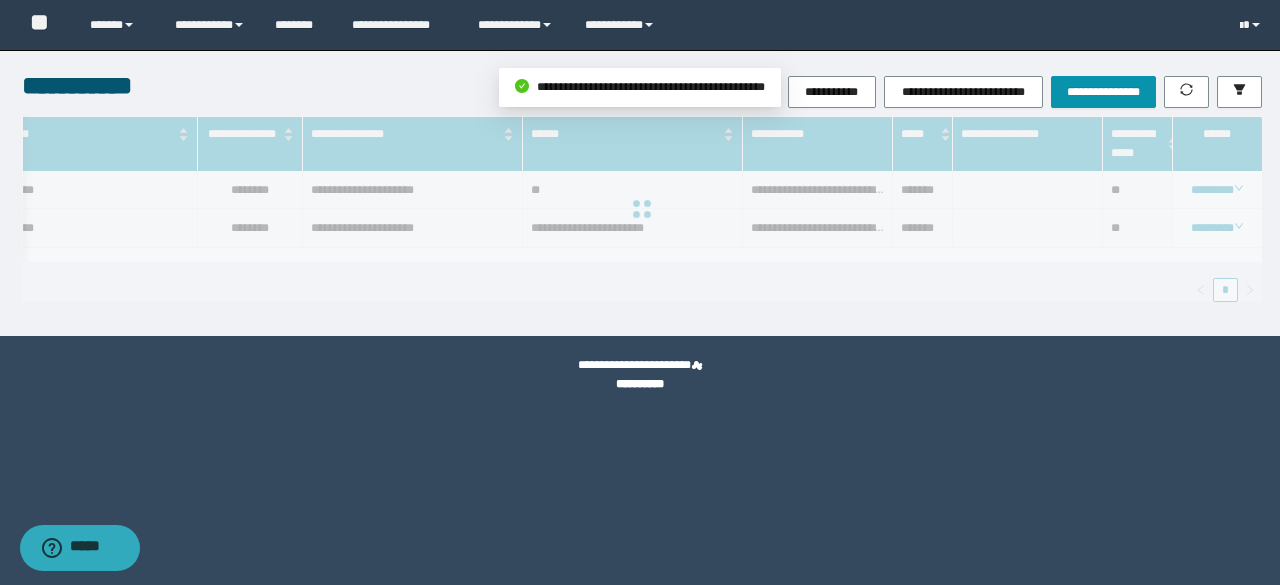 scroll, scrollTop: 0, scrollLeft: 0, axis: both 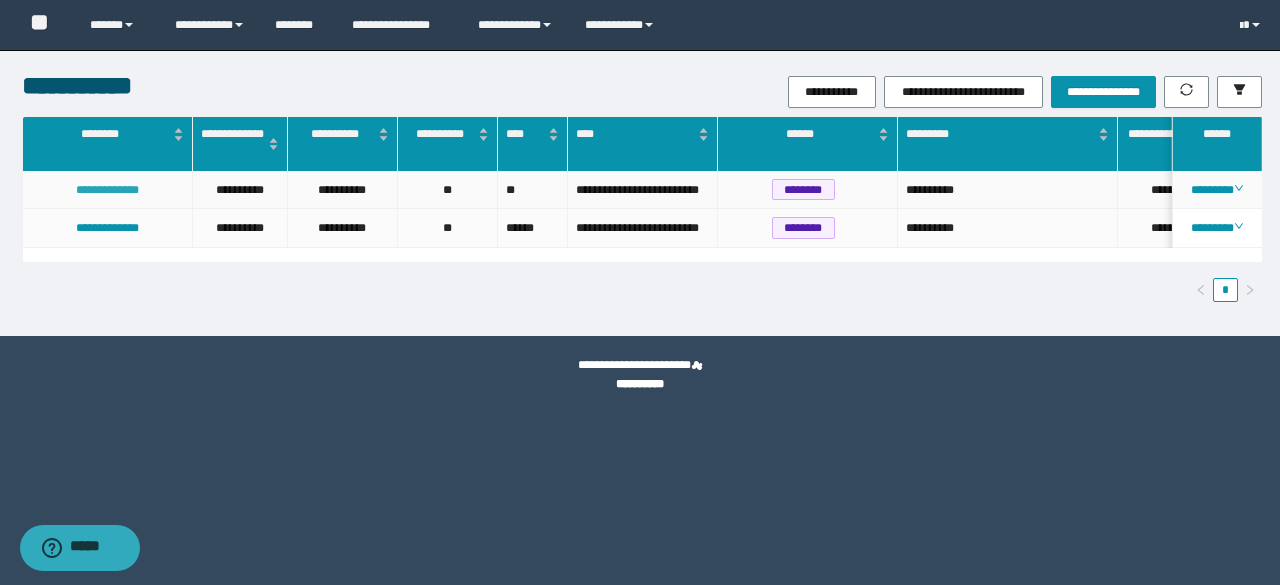 click on "**********" at bounding box center (107, 190) 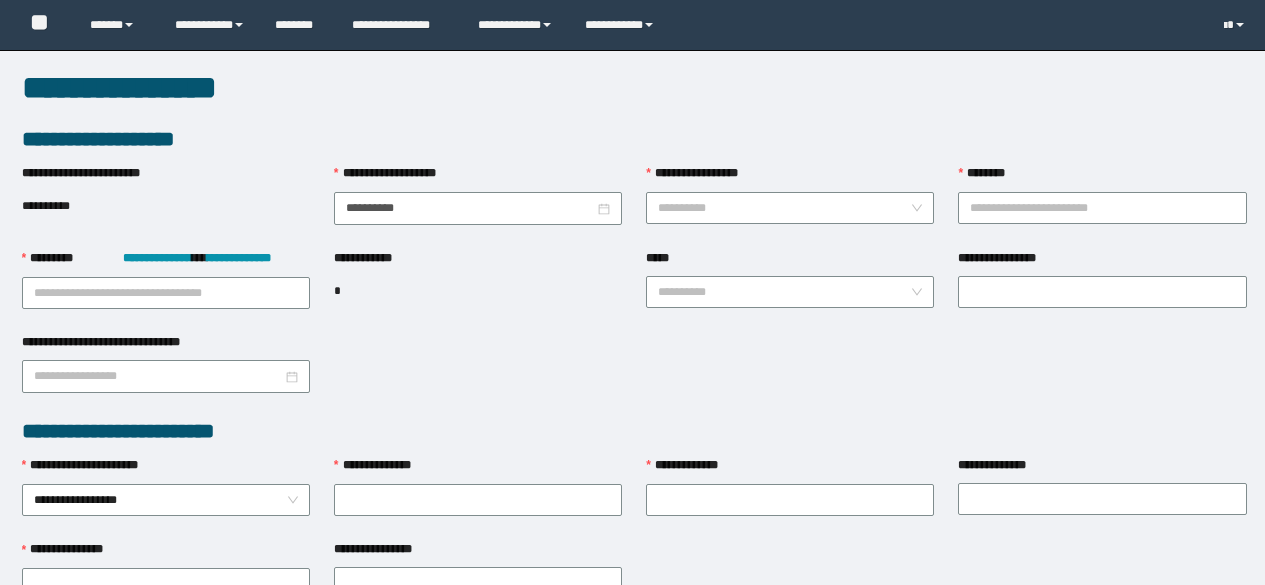 scroll, scrollTop: 0, scrollLeft: 0, axis: both 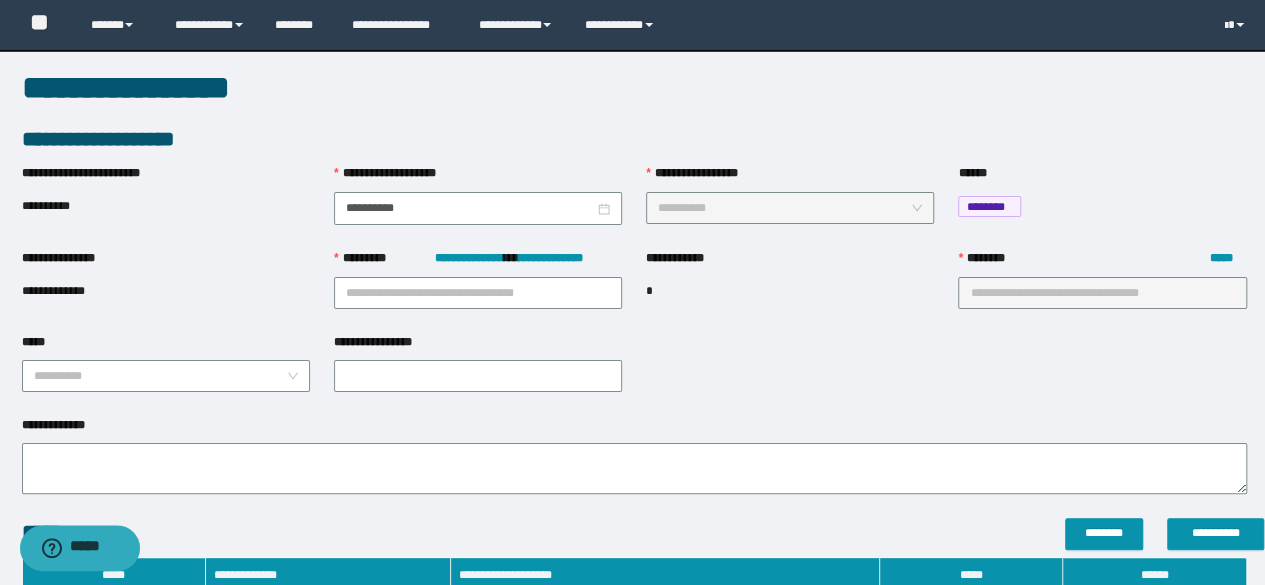 type on "**********" 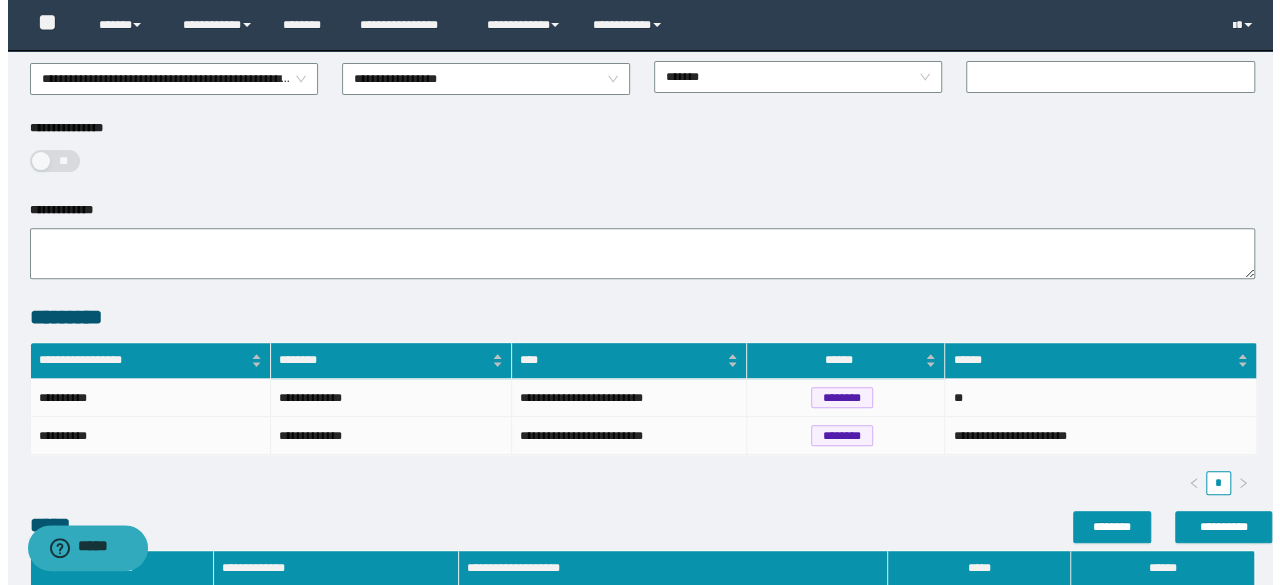scroll, scrollTop: 616, scrollLeft: 0, axis: vertical 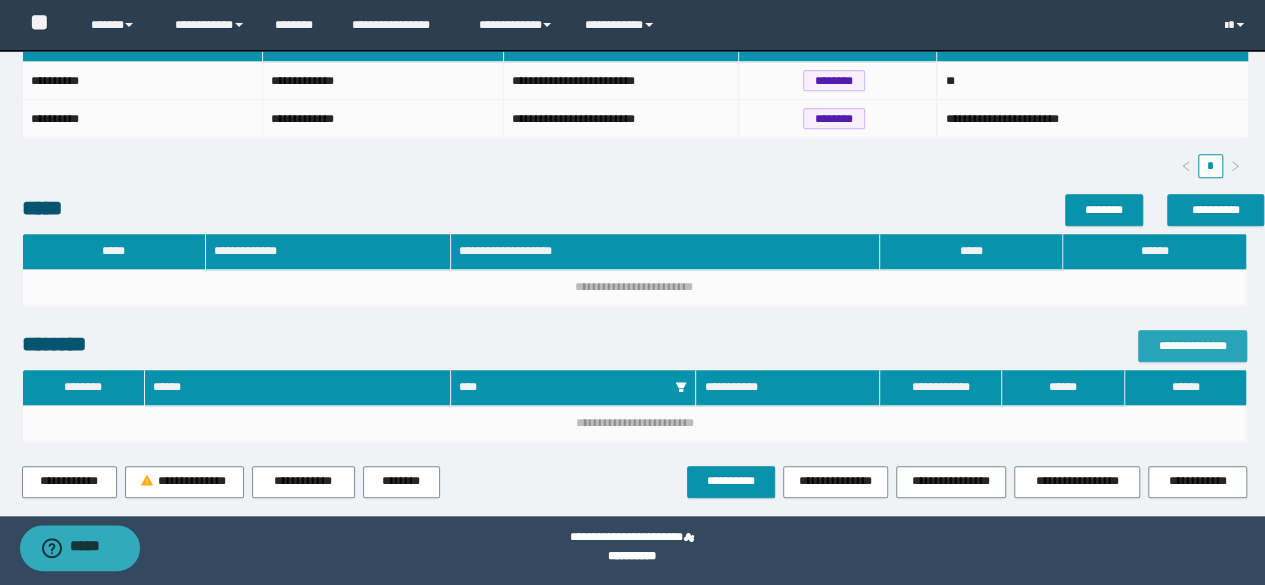 click on "**********" at bounding box center [1192, 346] 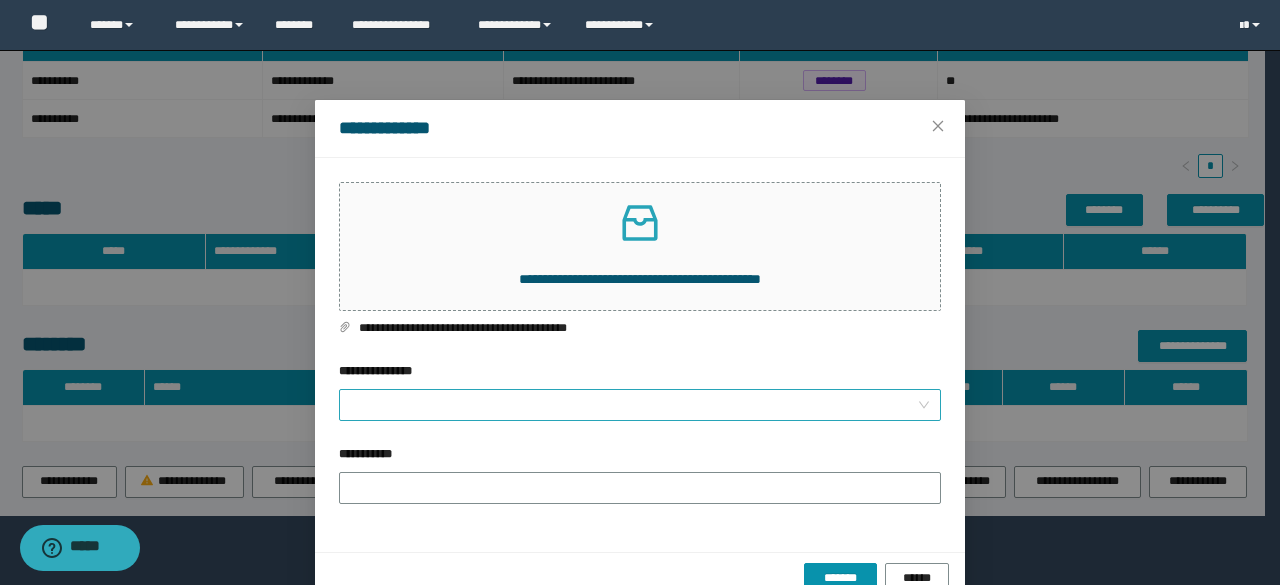 click on "**********" at bounding box center [634, 405] 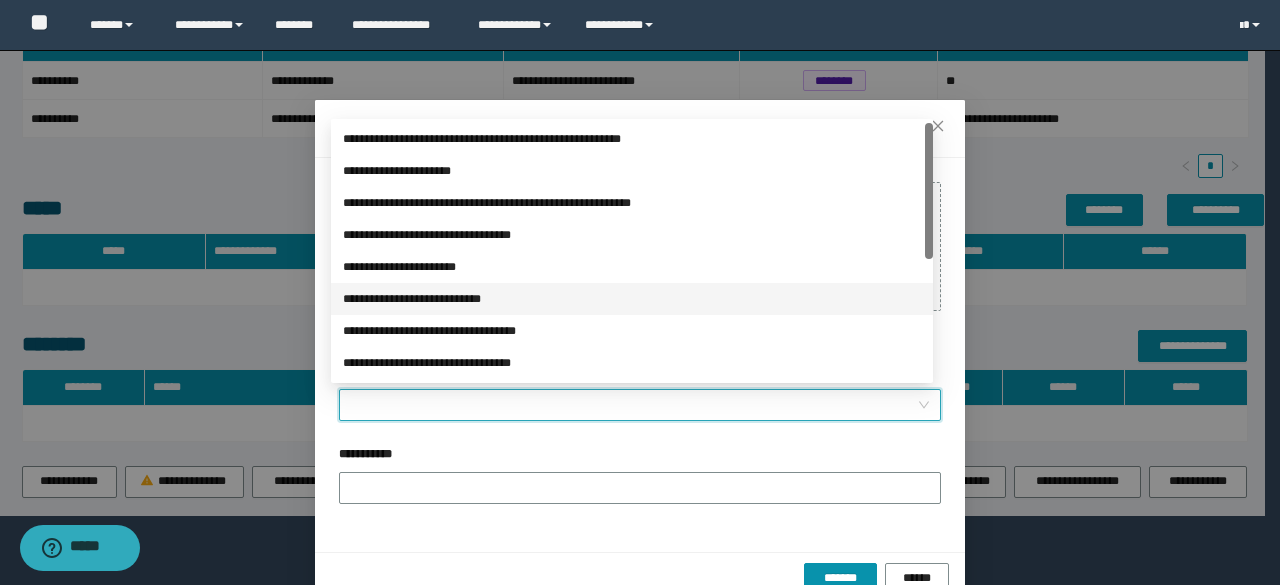 scroll, scrollTop: 224, scrollLeft: 0, axis: vertical 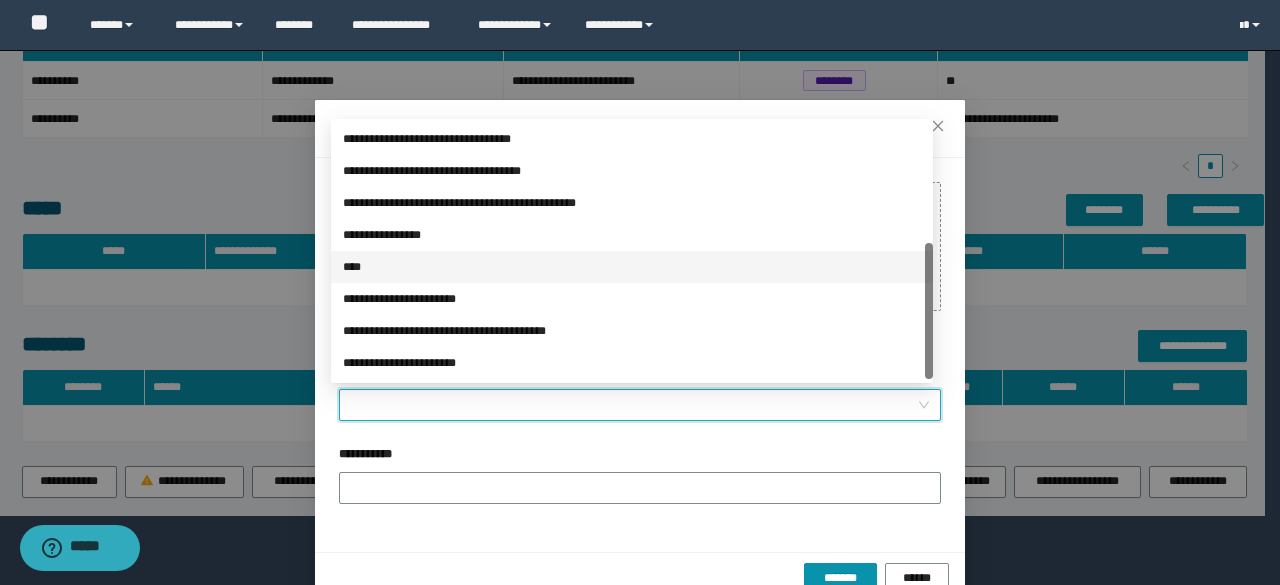 click on "****" at bounding box center [632, 267] 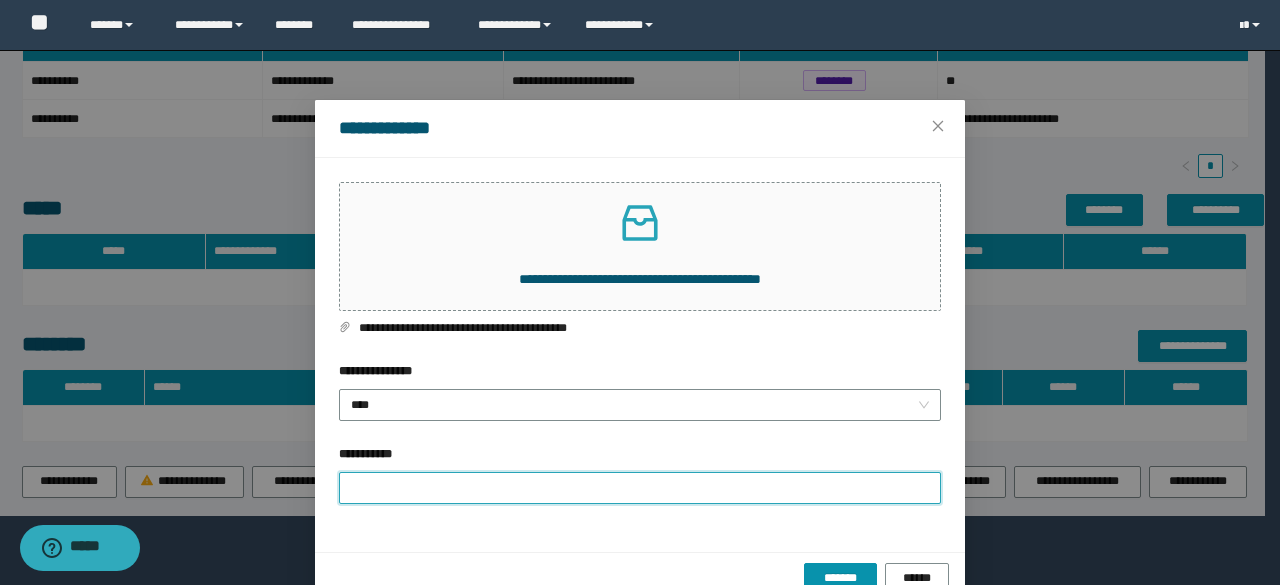 drag, startPoint x: 400, startPoint y: 486, endPoint x: 426, endPoint y: 450, distance: 44.407207 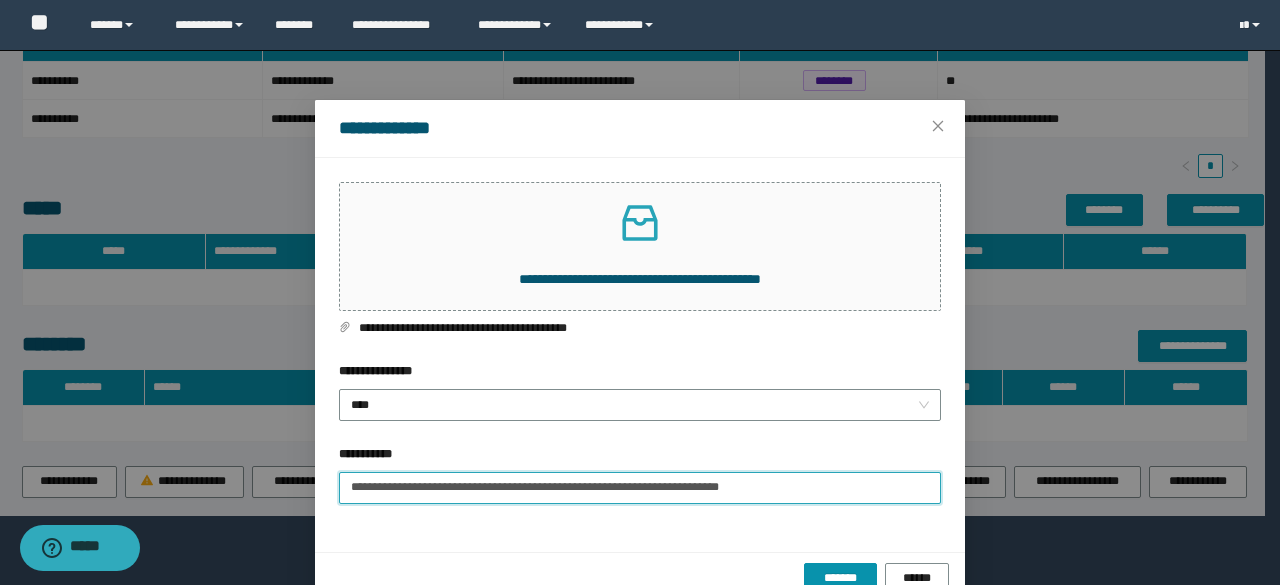 click on "**********" at bounding box center (640, 488) 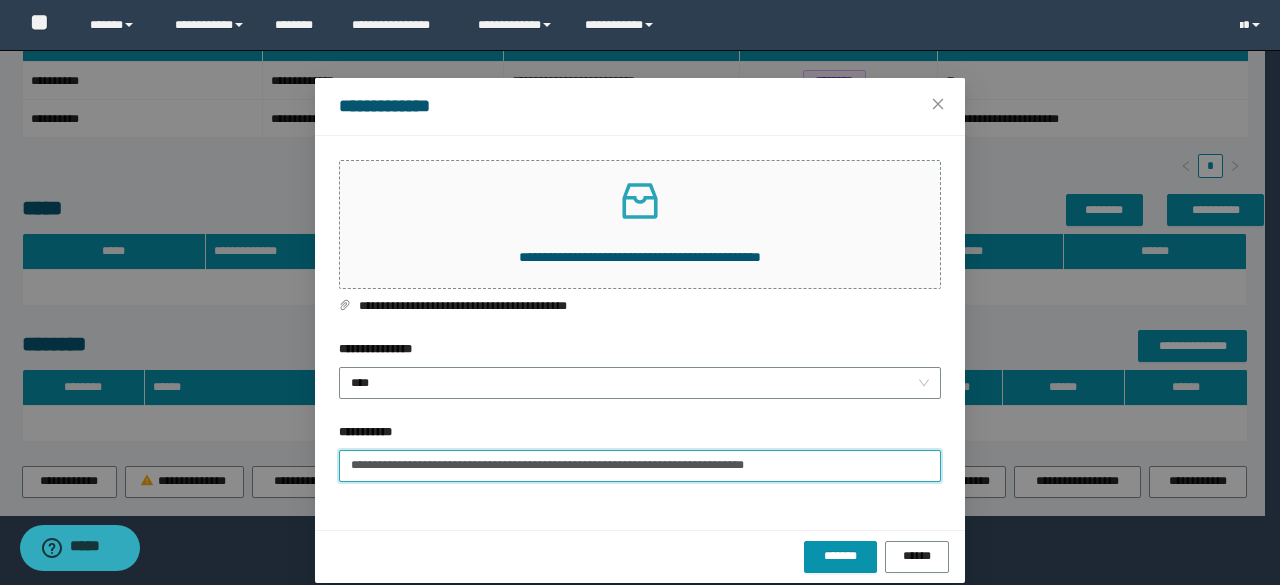 scroll, scrollTop: 41, scrollLeft: 0, axis: vertical 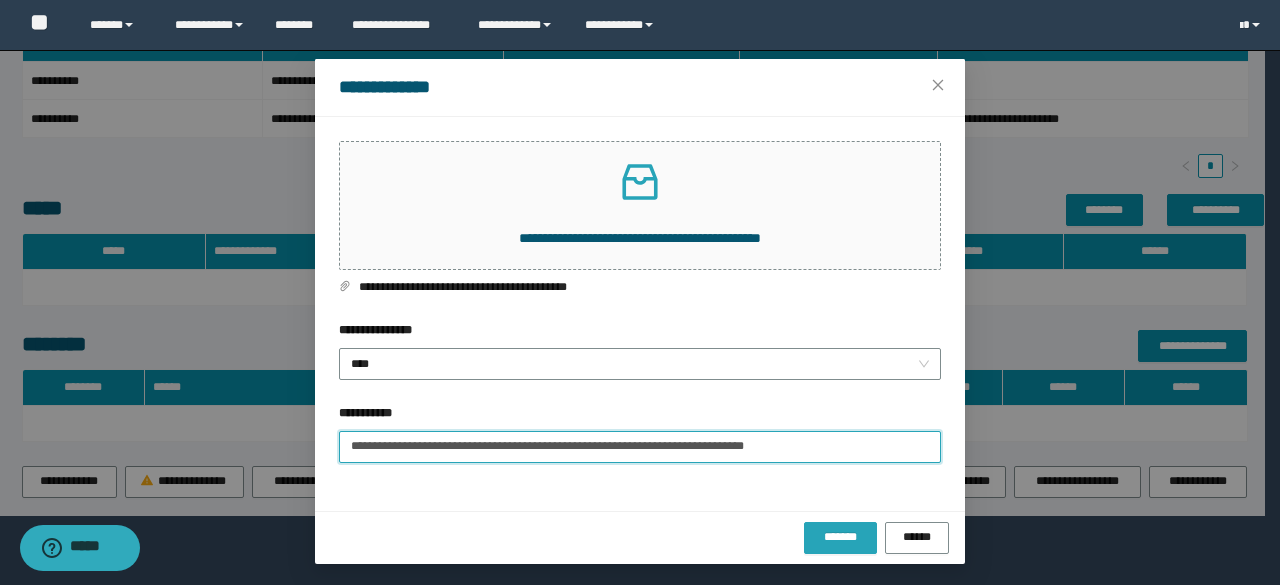 type on "**********" 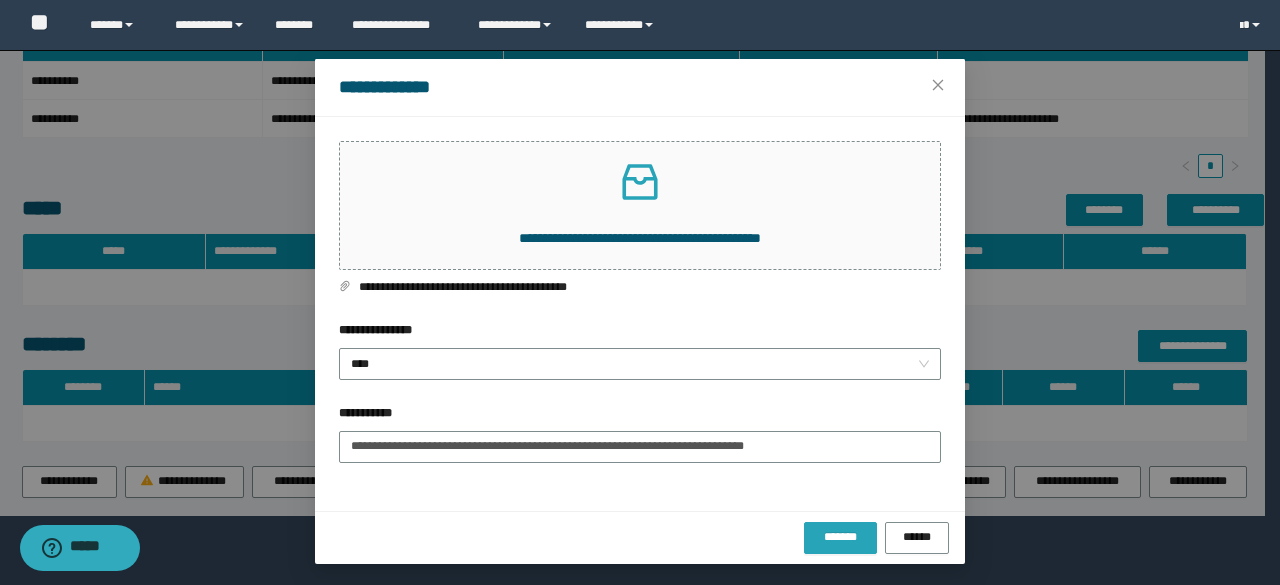 click on "*******" at bounding box center (841, 538) 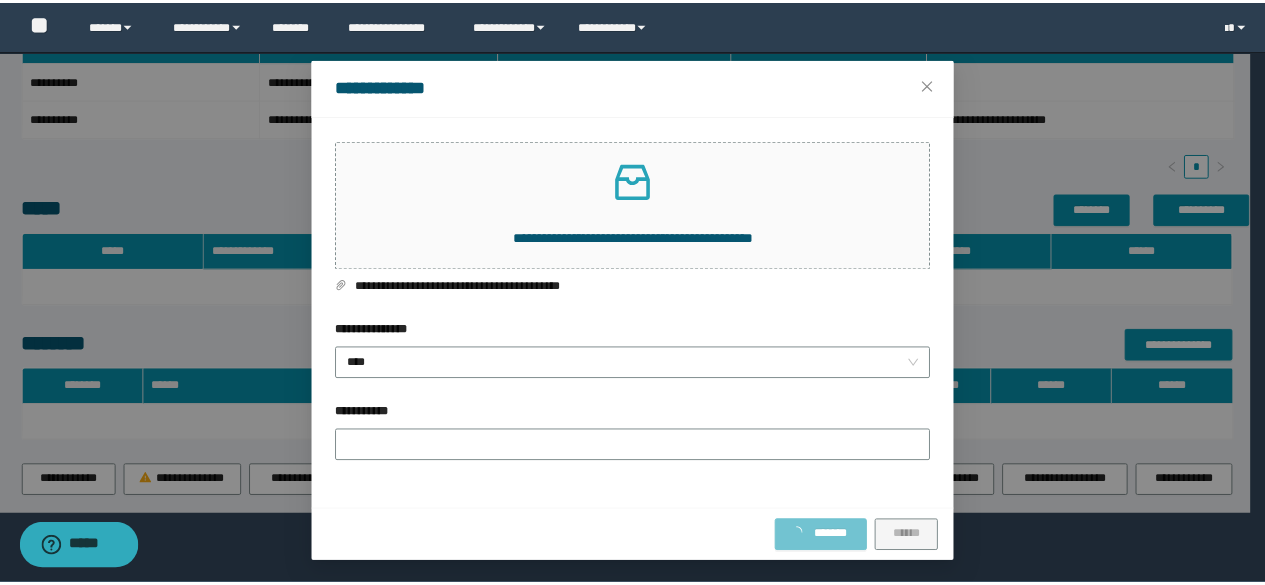 scroll, scrollTop: 0, scrollLeft: 0, axis: both 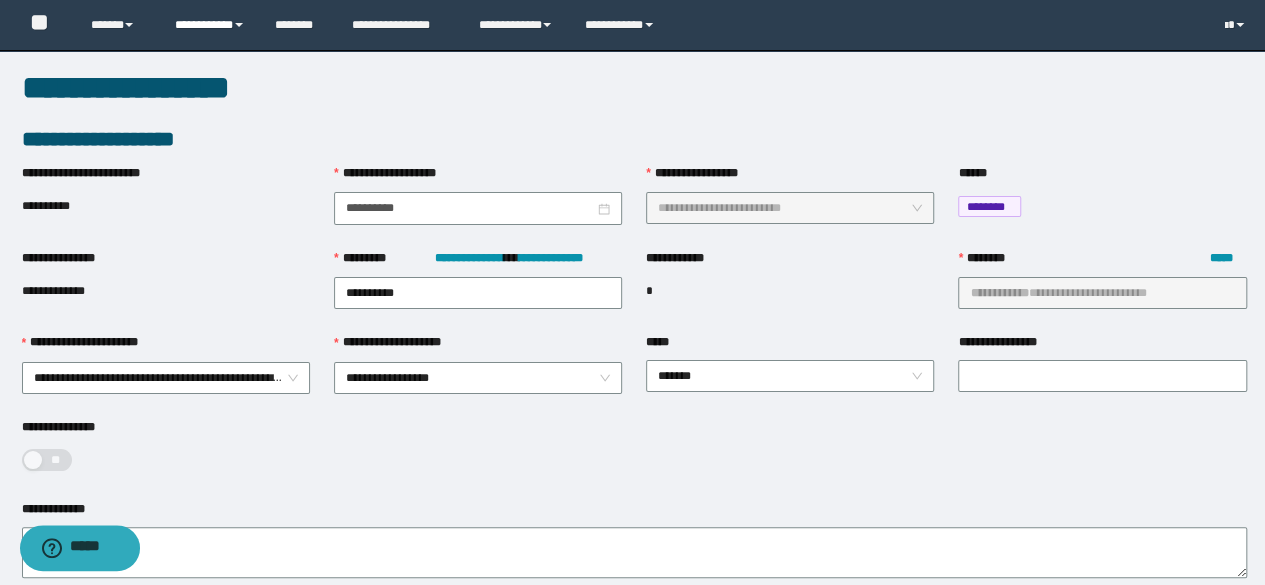 click on "**********" at bounding box center [210, 25] 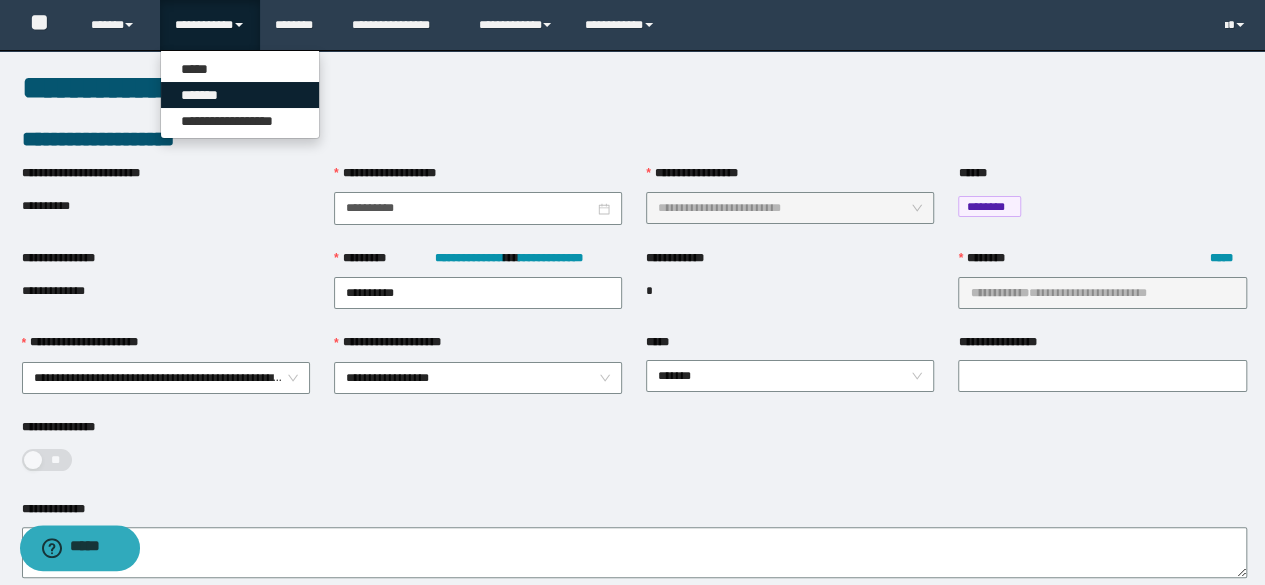 click on "*******" at bounding box center (240, 95) 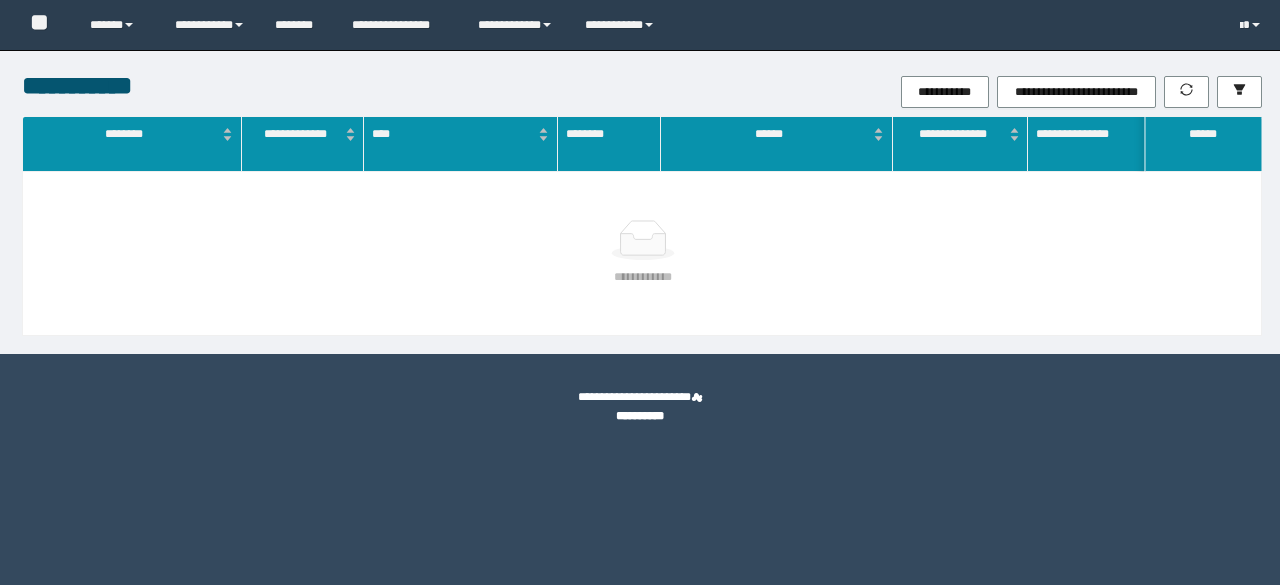 scroll, scrollTop: 0, scrollLeft: 0, axis: both 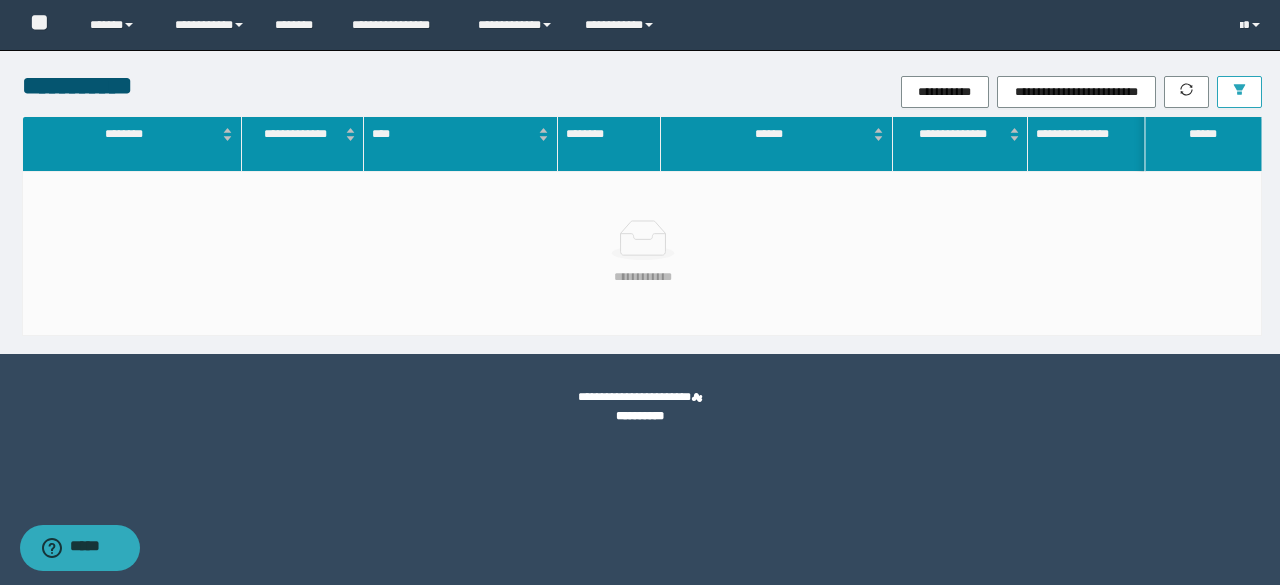 click at bounding box center (1239, 92) 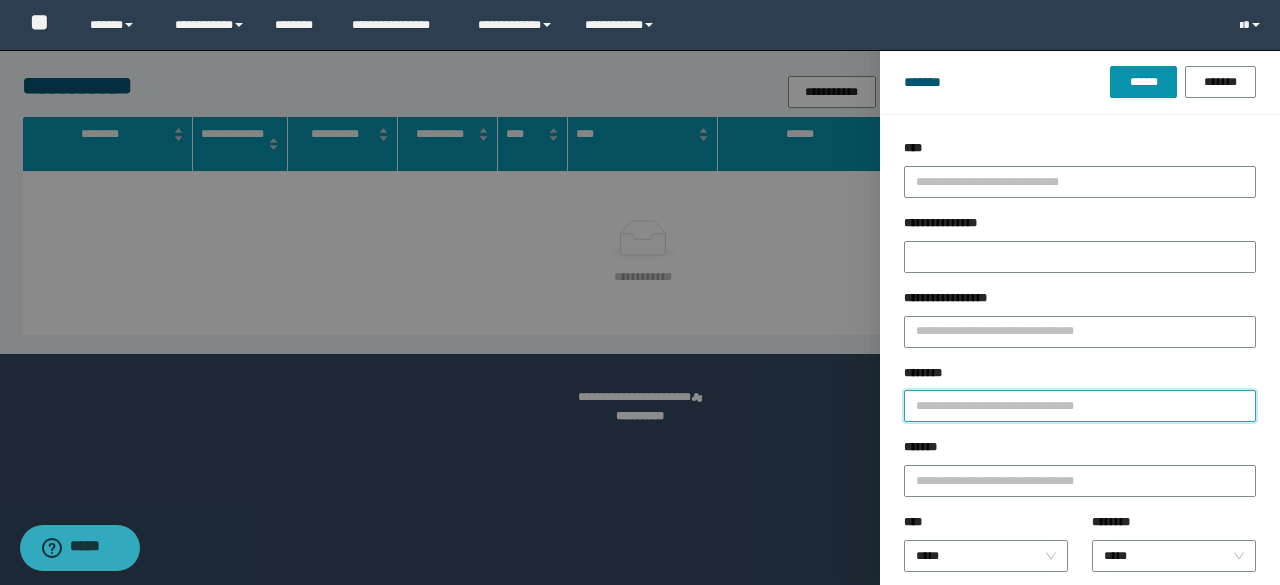 click on "********" at bounding box center (1080, 406) 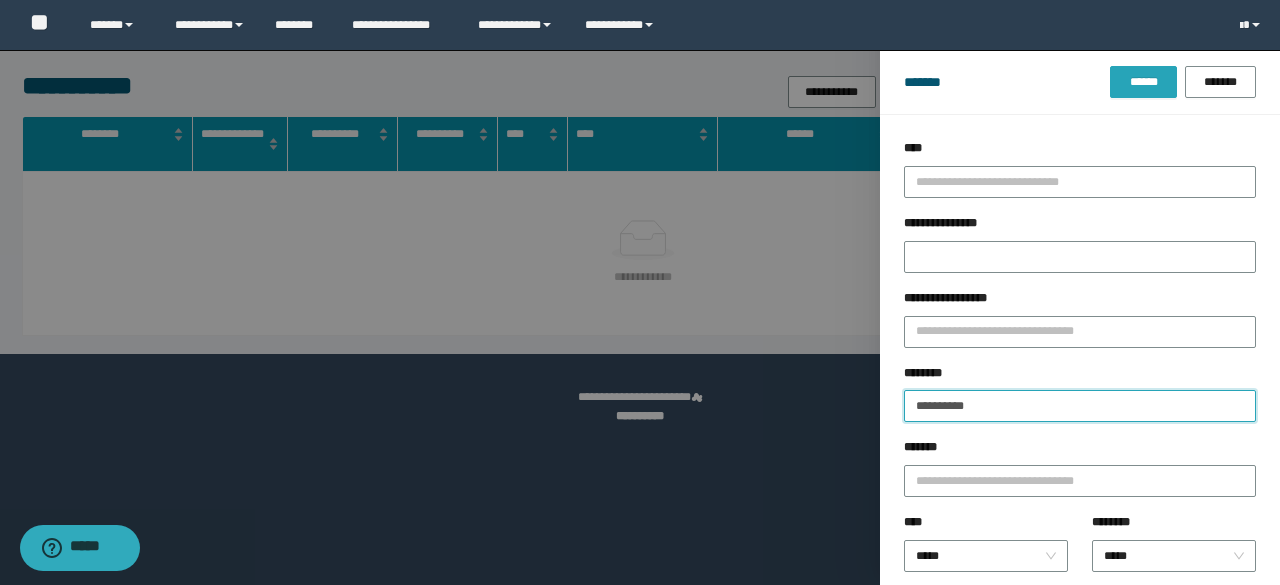 type on "**********" 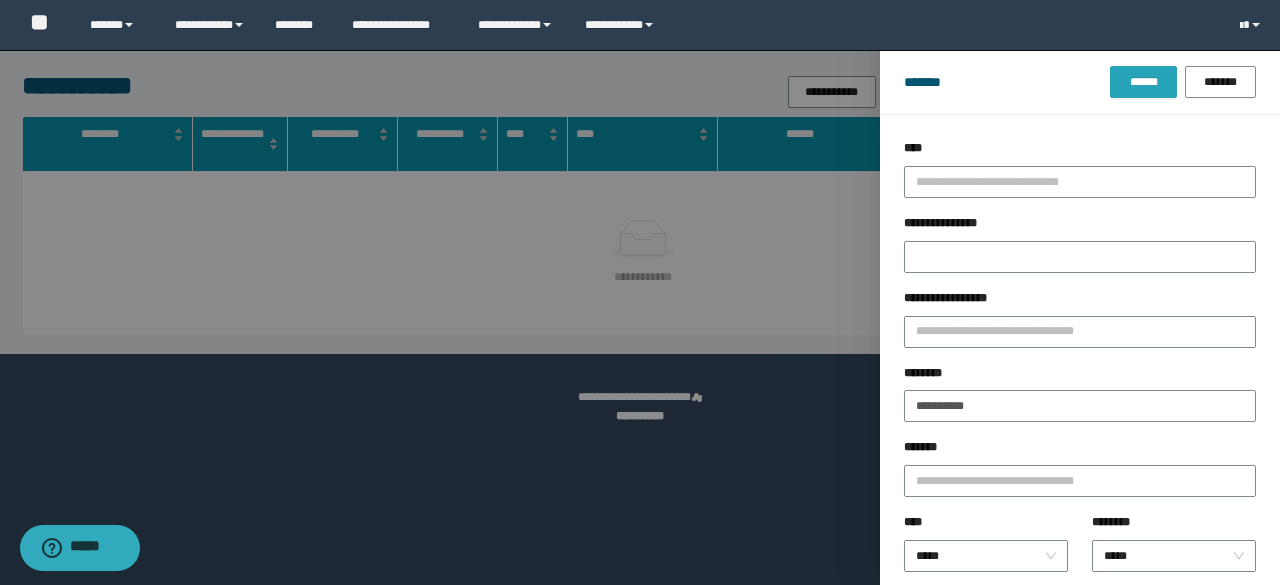 click on "******" at bounding box center (1143, 82) 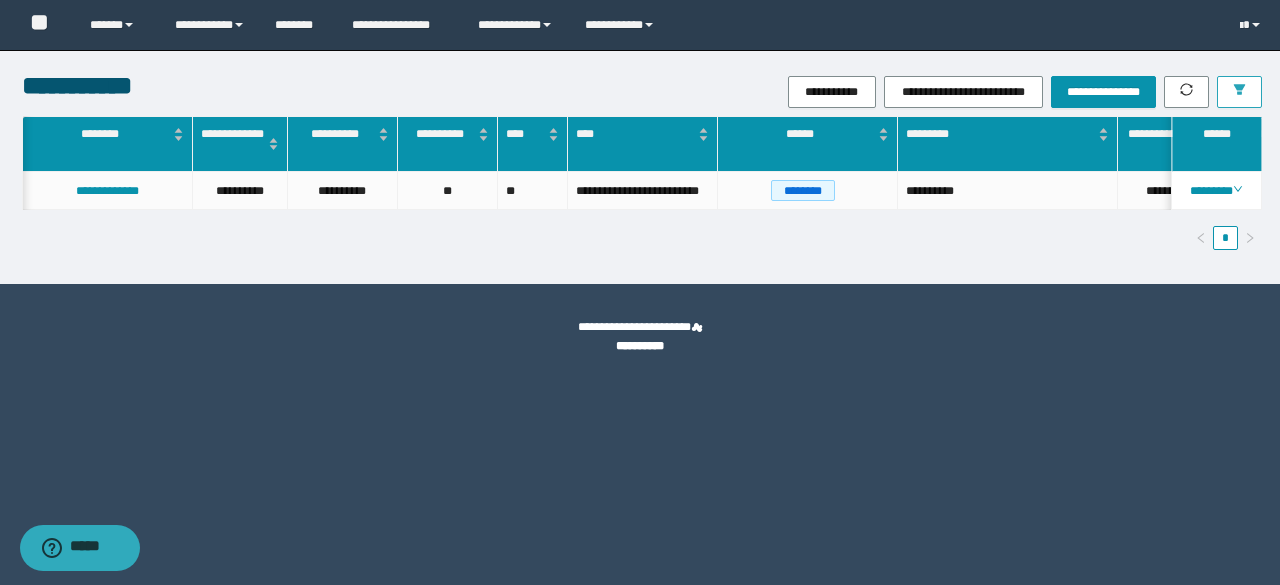 scroll, scrollTop: 0, scrollLeft: 662, axis: horizontal 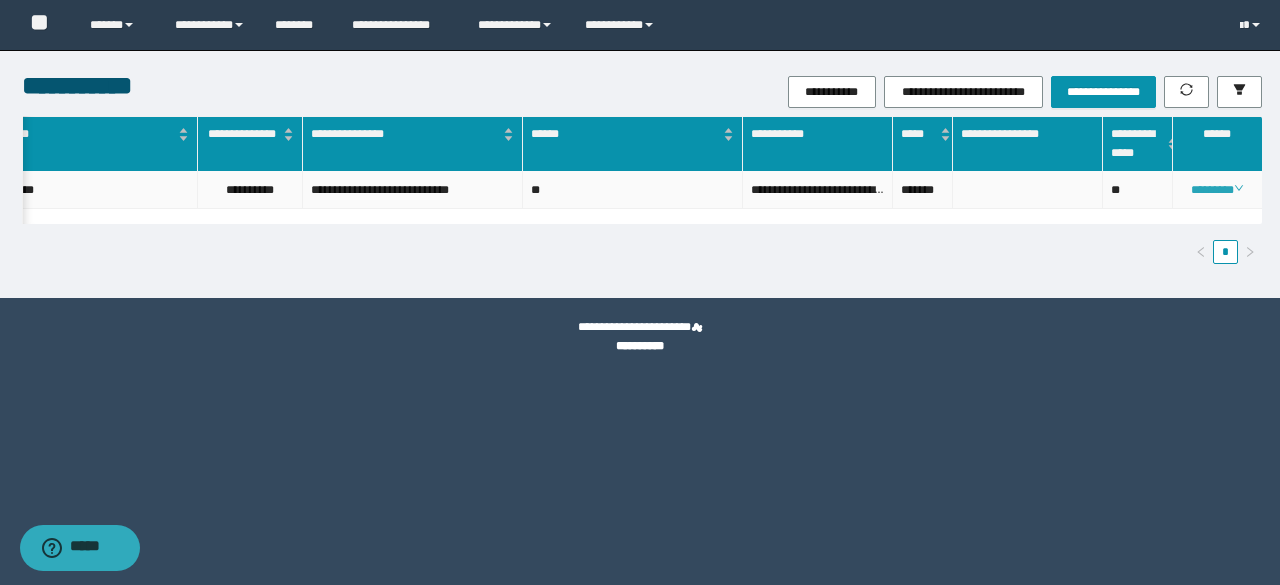 click on "********" at bounding box center [1216, 190] 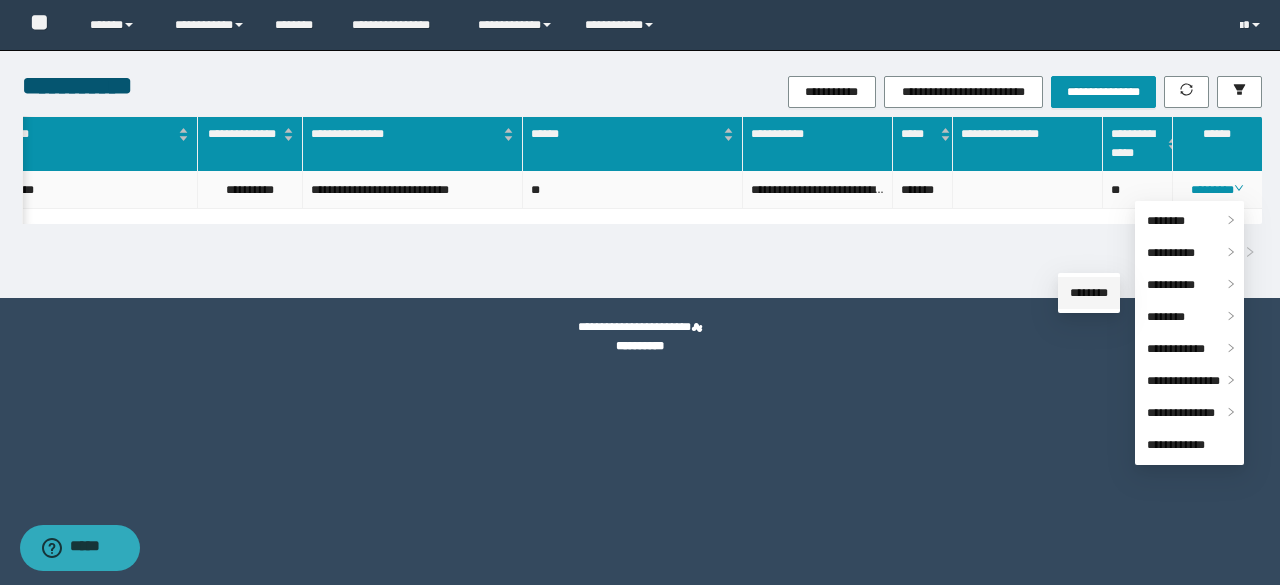 click on "********" at bounding box center [1089, 293] 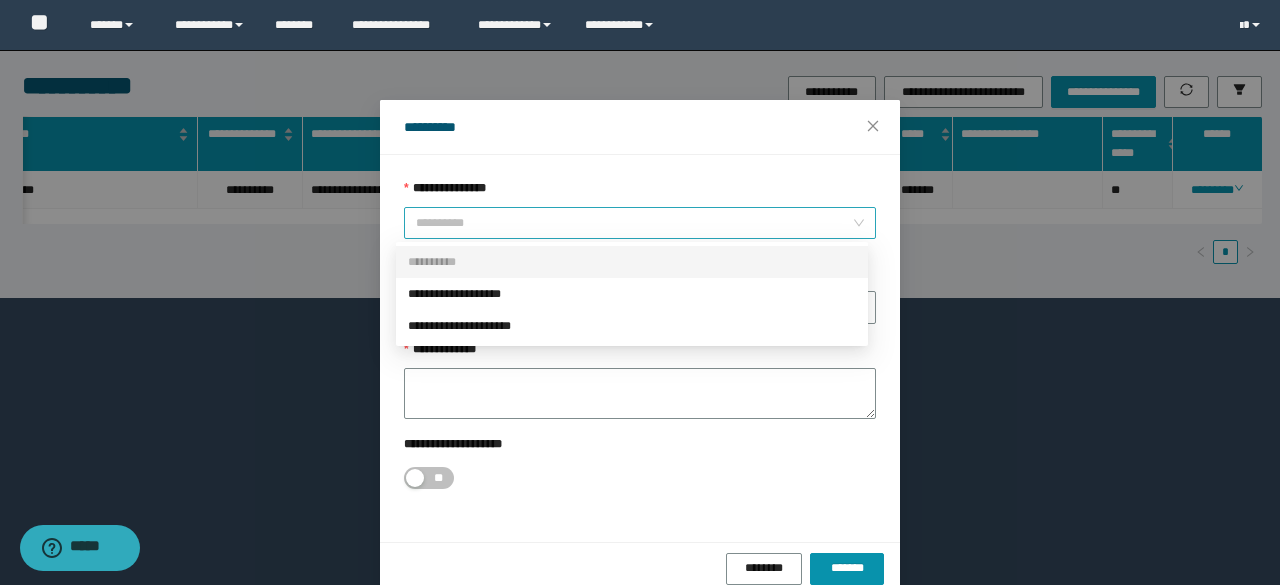 click on "**********" at bounding box center [640, 223] 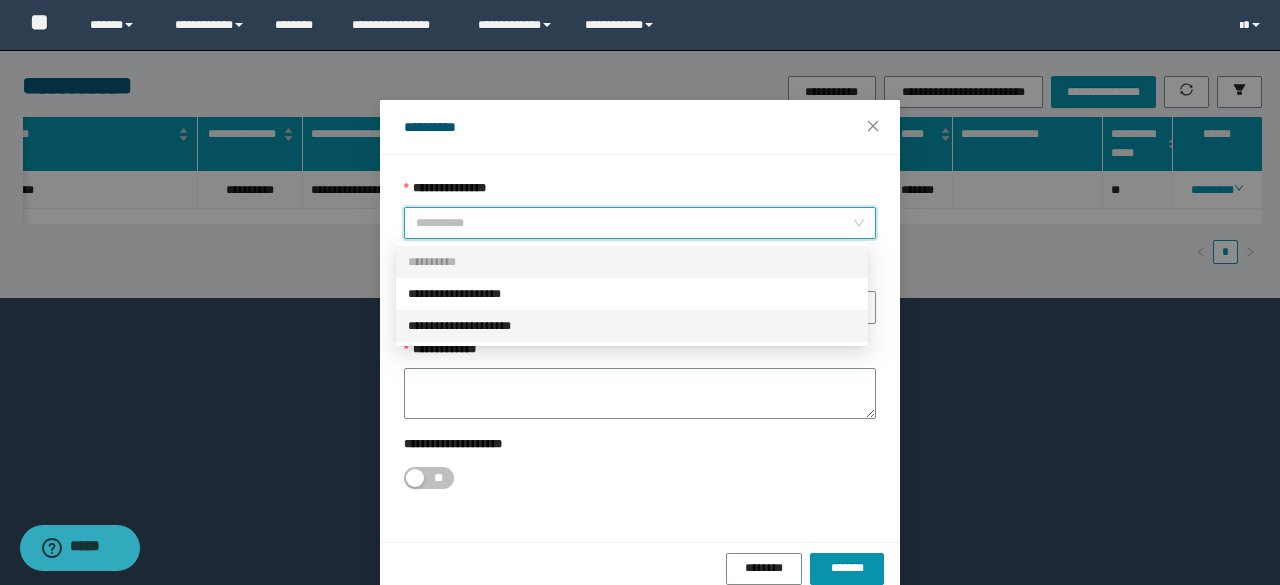 click on "**********" at bounding box center (632, 326) 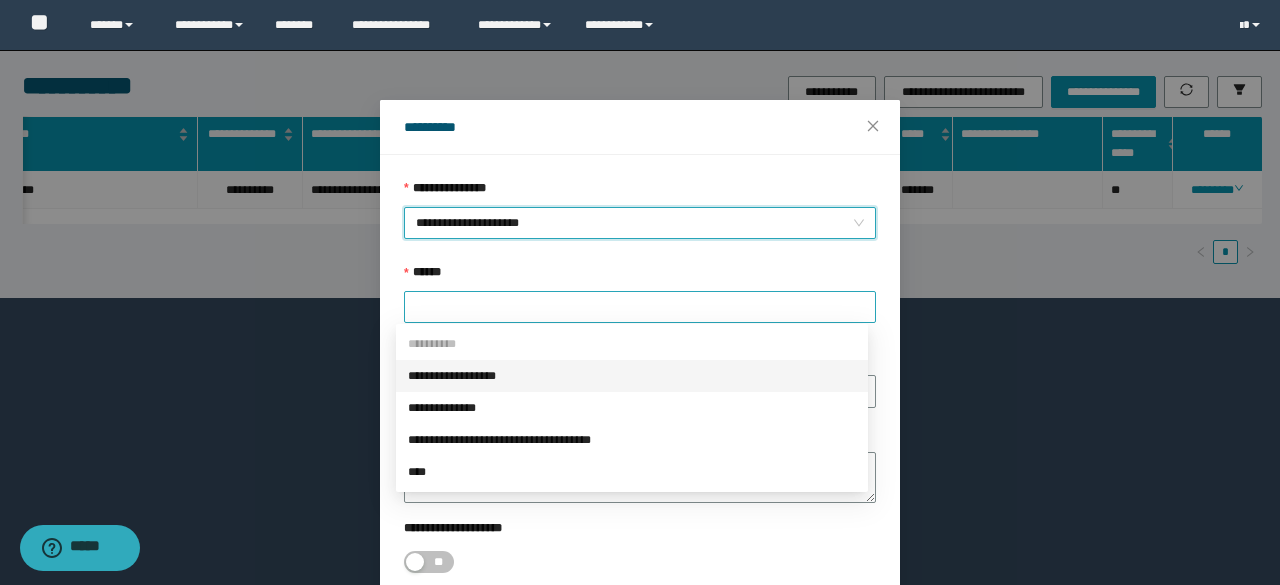 click at bounding box center (640, 307) 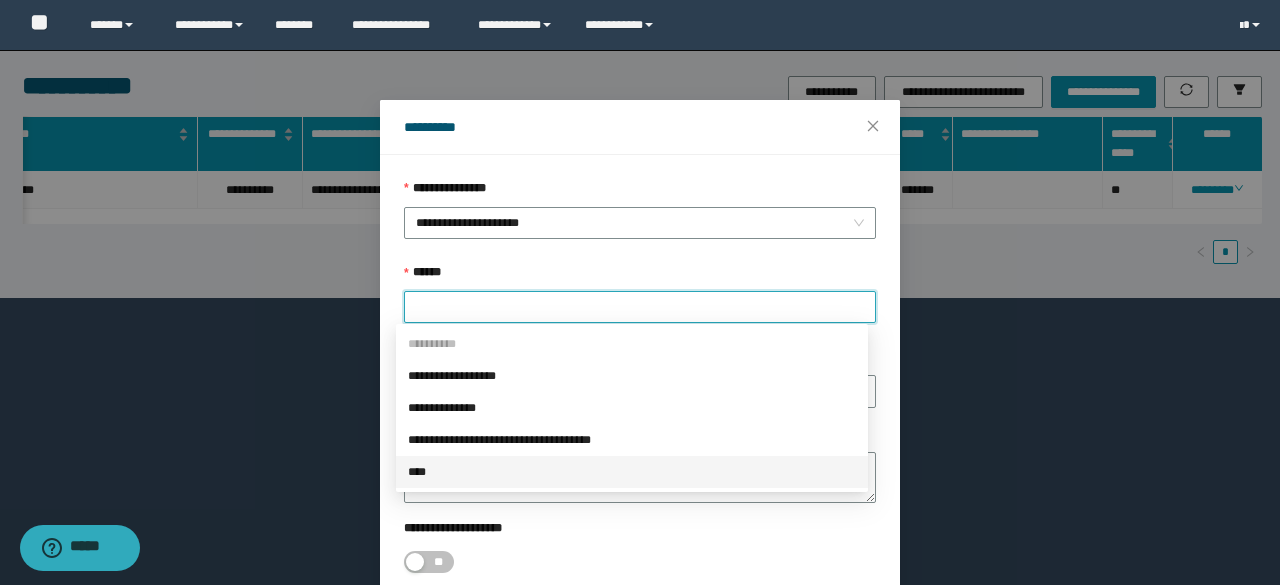 click on "****" at bounding box center [632, 472] 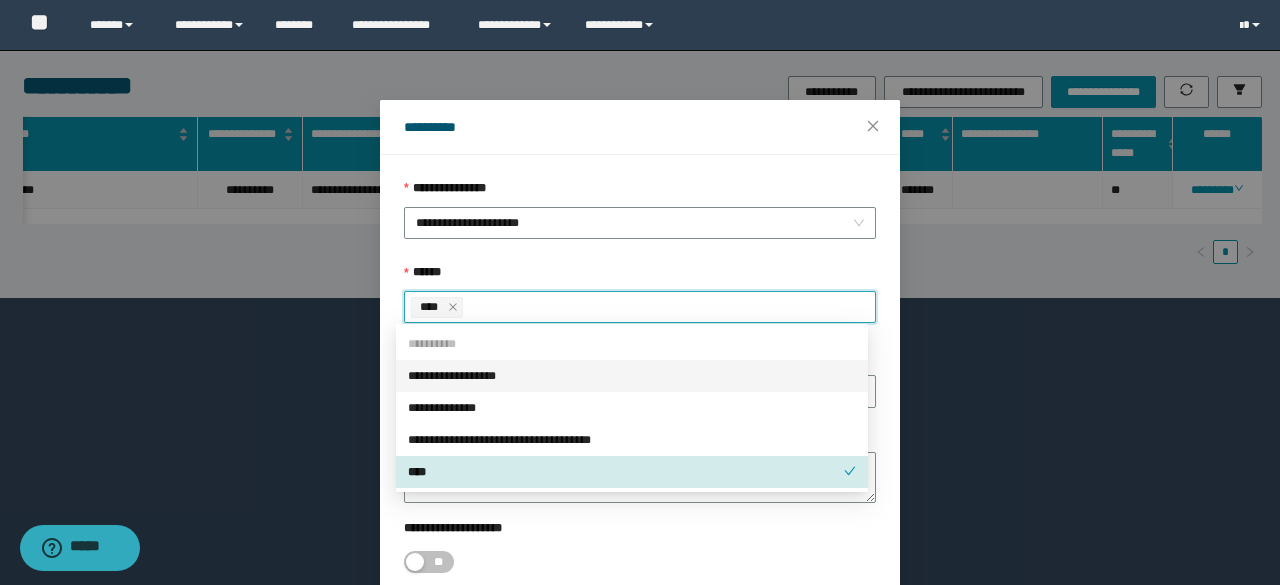 click on "****" at bounding box center [432, 307] 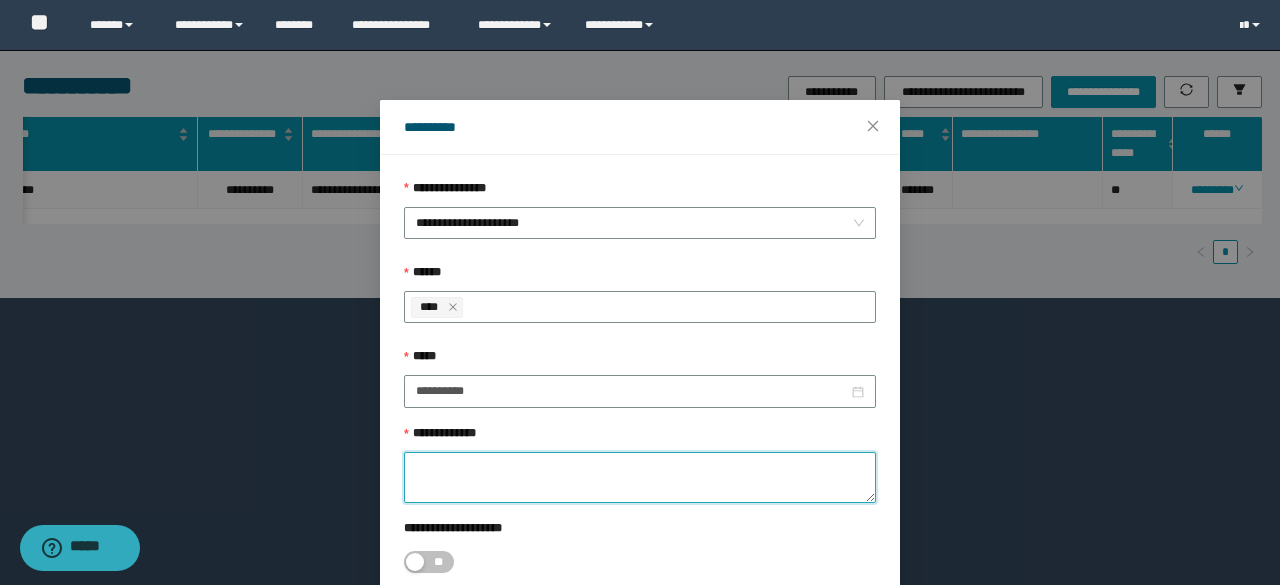 click on "**********" at bounding box center (640, 477) 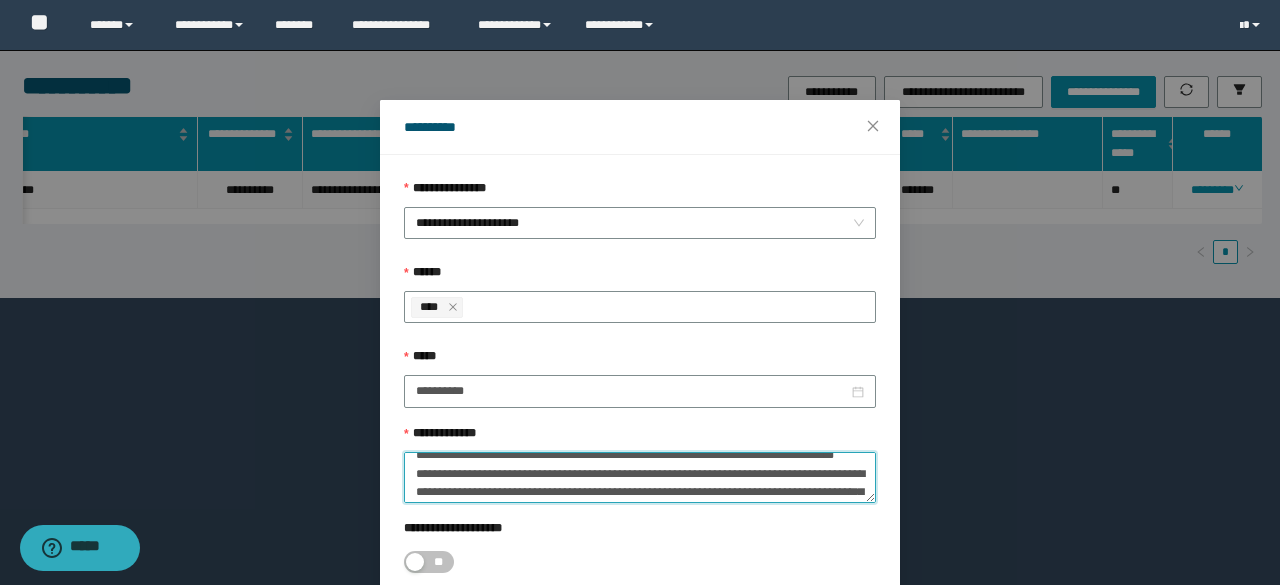 scroll, scrollTop: 0, scrollLeft: 0, axis: both 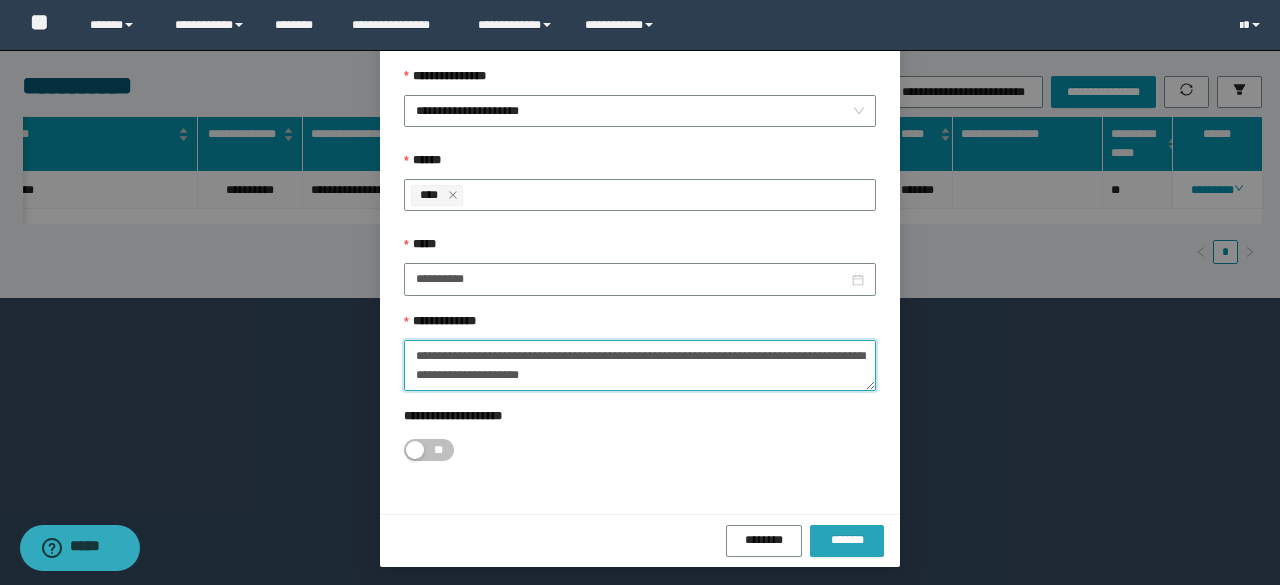 type on "**********" 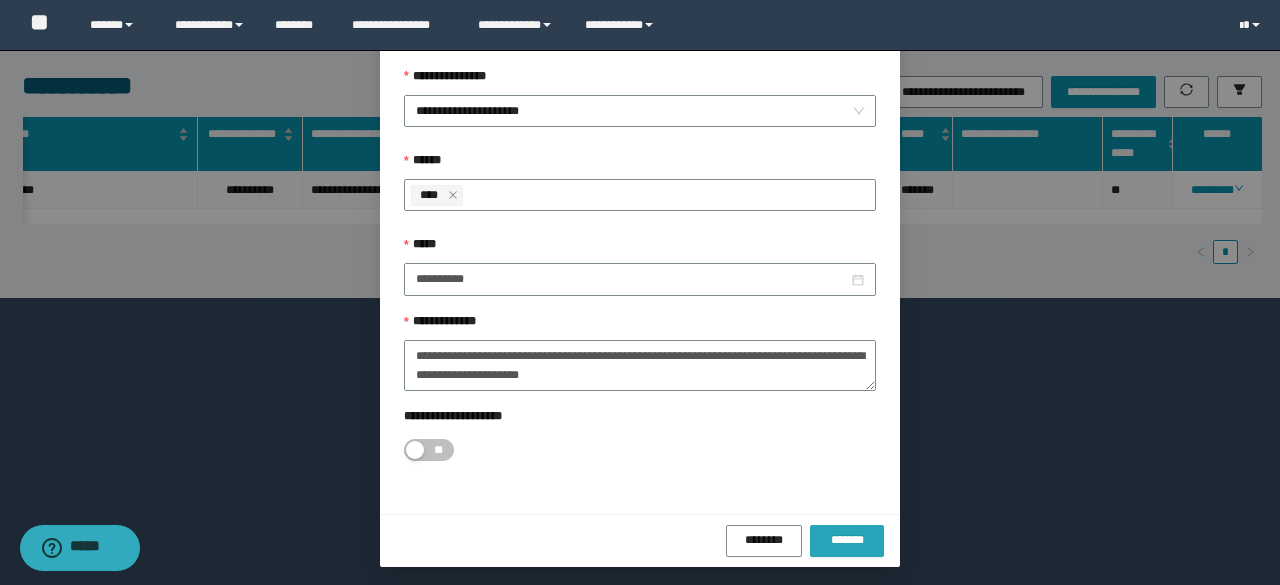 click on "*******" at bounding box center (847, 541) 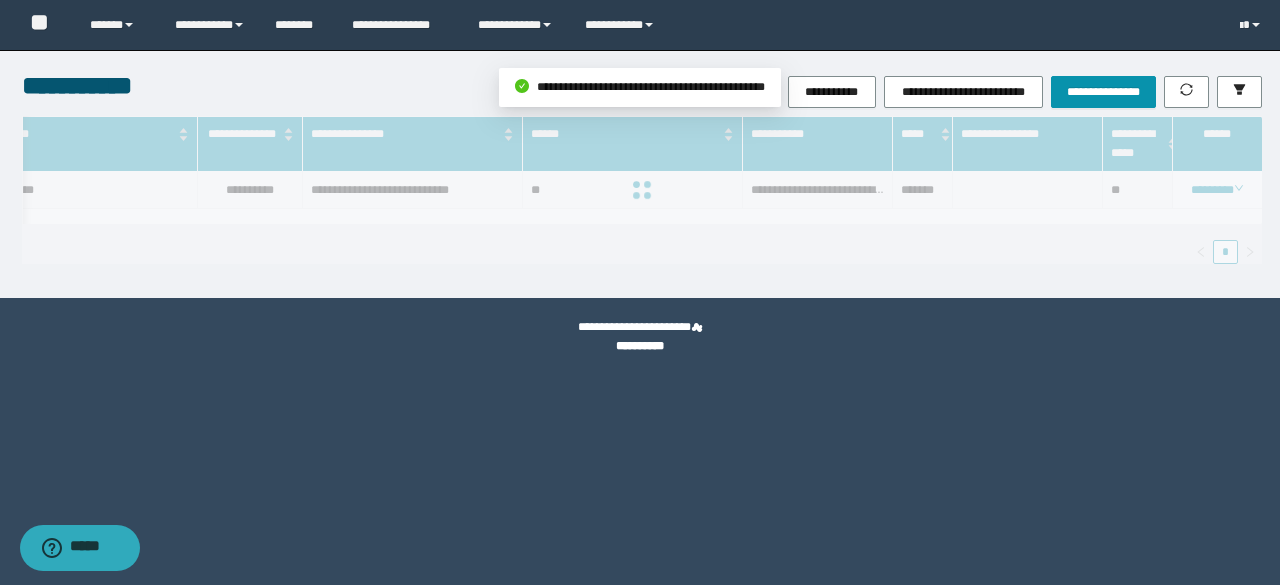 scroll, scrollTop: 0, scrollLeft: 0, axis: both 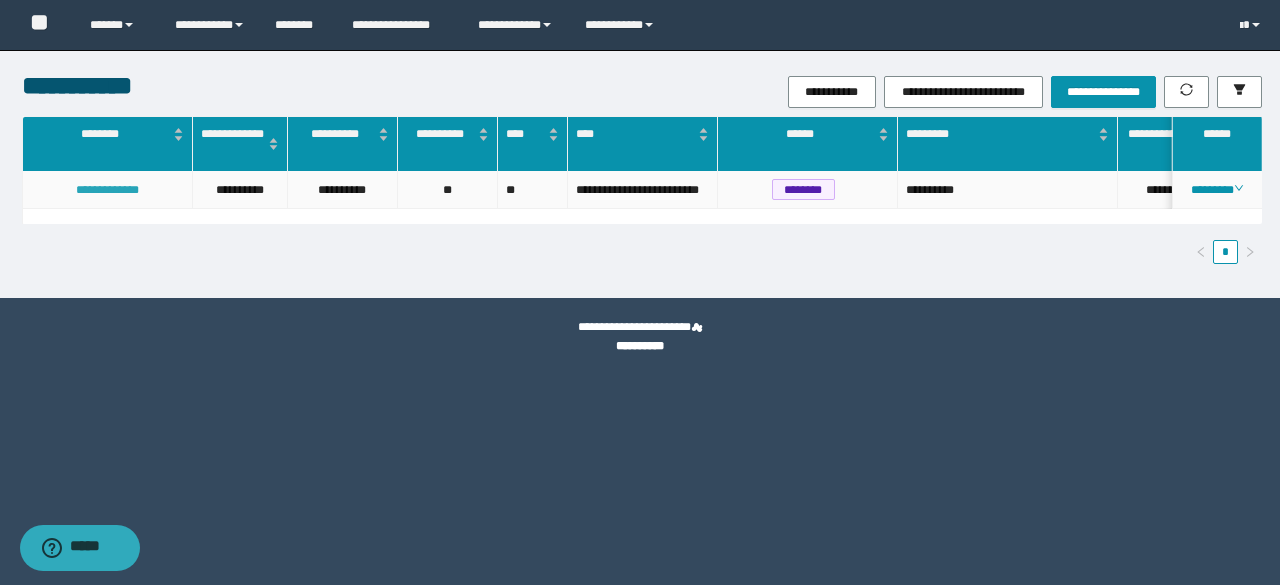 click on "**********" at bounding box center [107, 190] 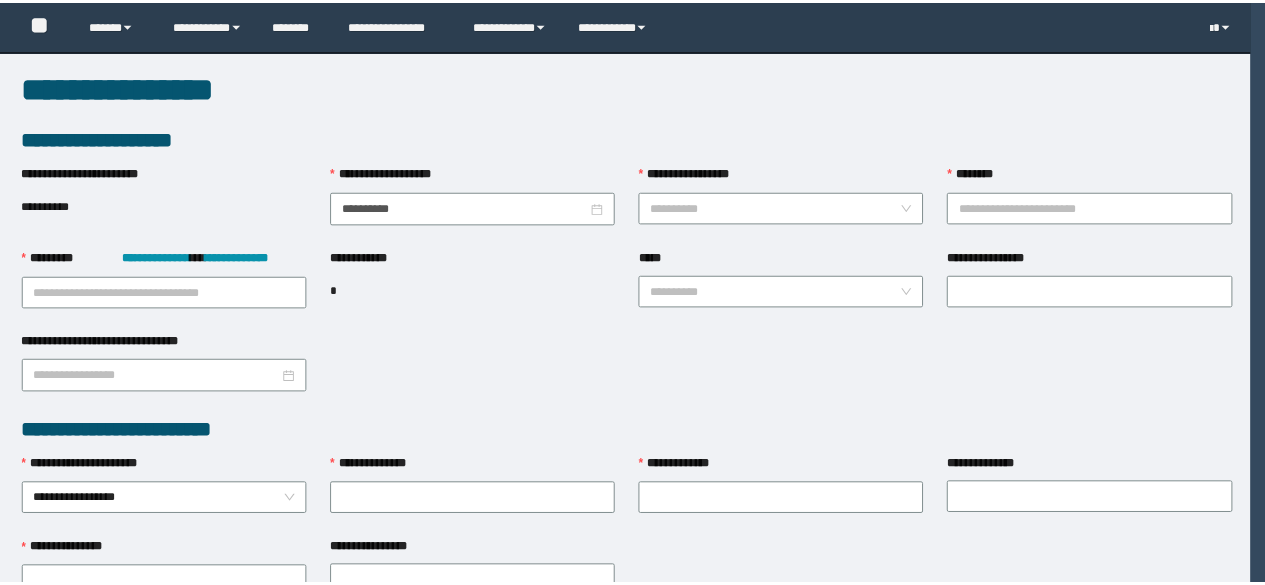 scroll, scrollTop: 0, scrollLeft: 0, axis: both 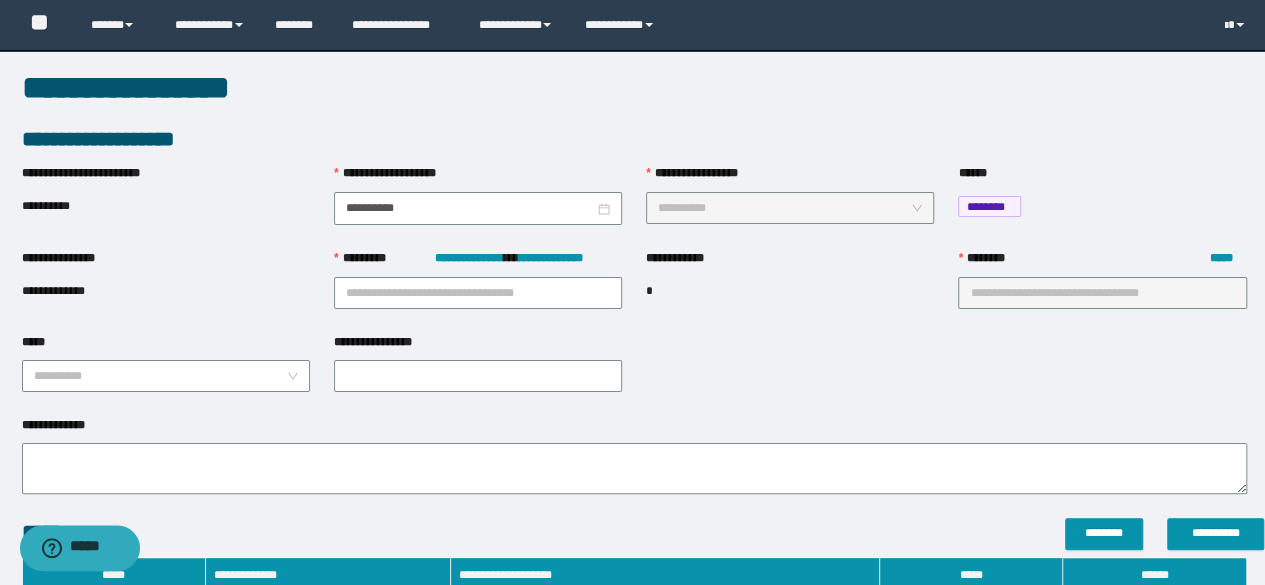 type on "**********" 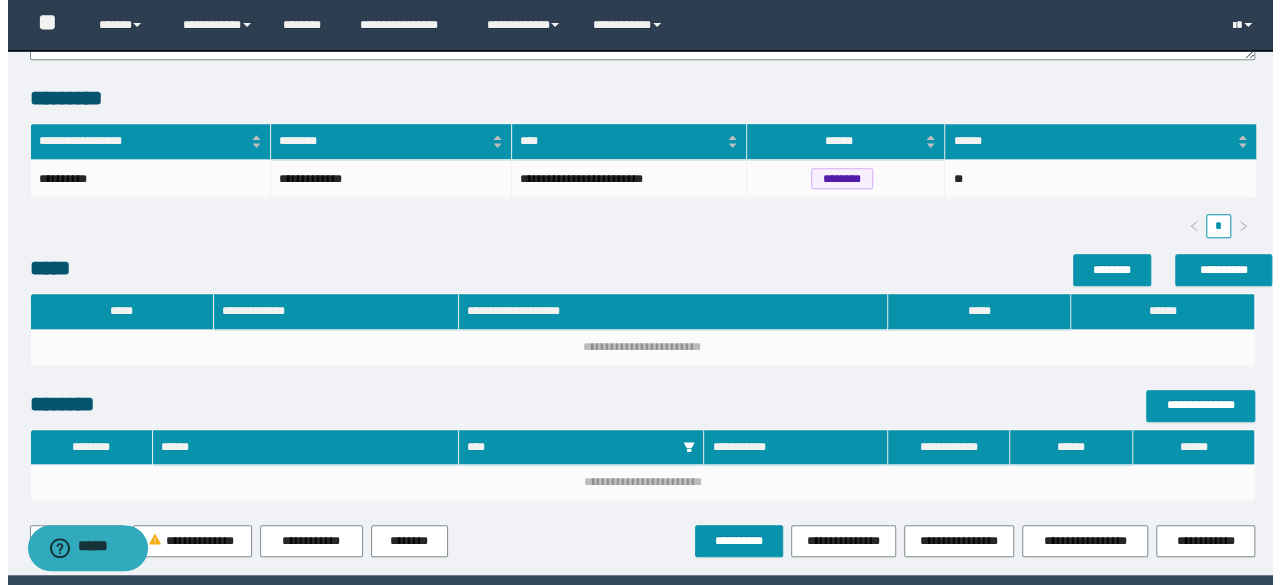 scroll, scrollTop: 578, scrollLeft: 0, axis: vertical 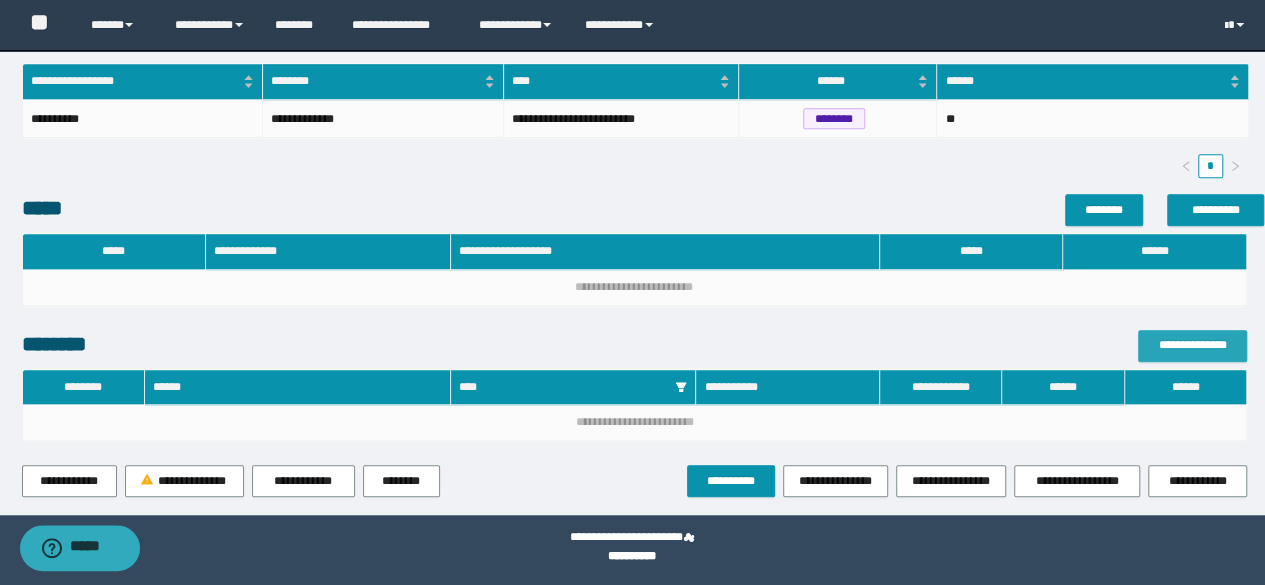 click on "**********" at bounding box center (1192, 345) 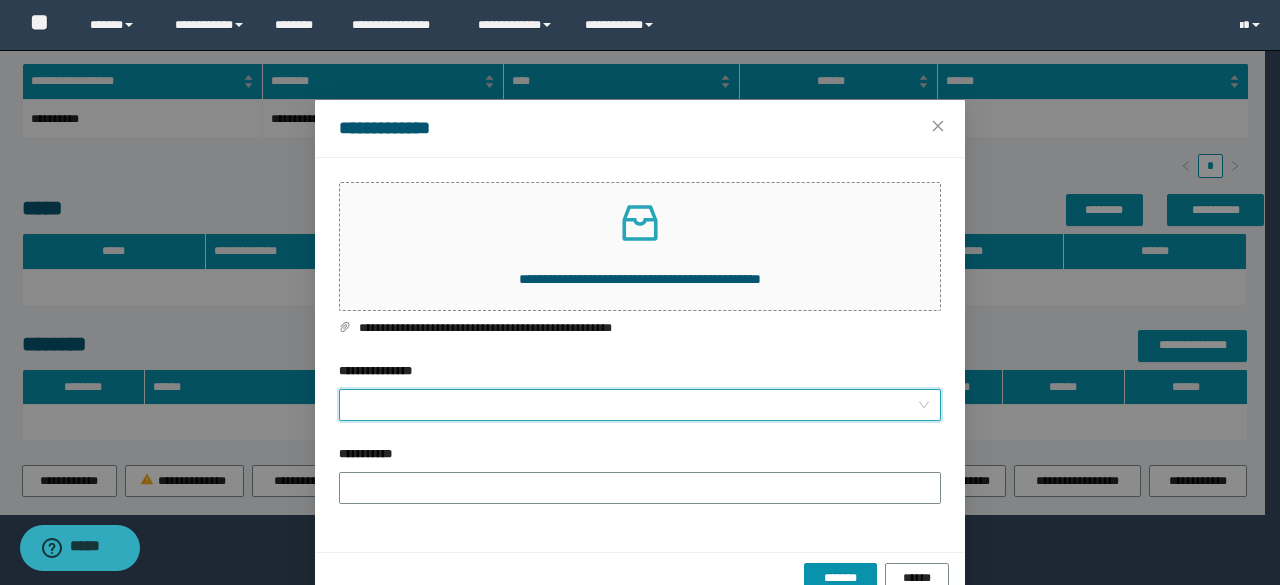 click on "**********" at bounding box center (634, 405) 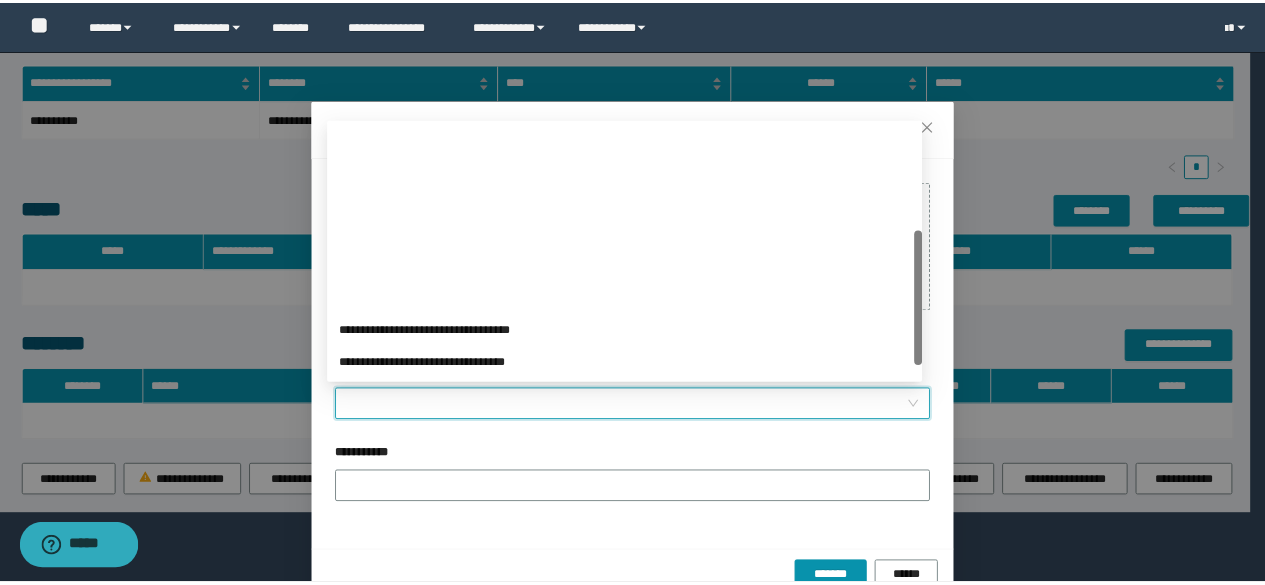 scroll, scrollTop: 224, scrollLeft: 0, axis: vertical 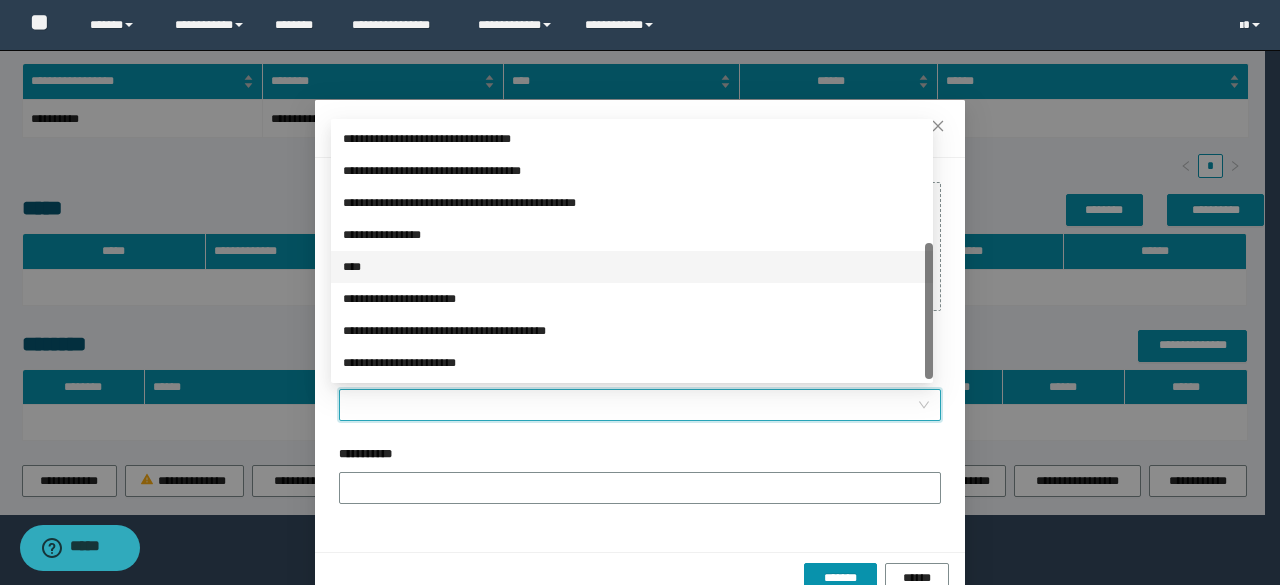 click on "****" at bounding box center [632, 267] 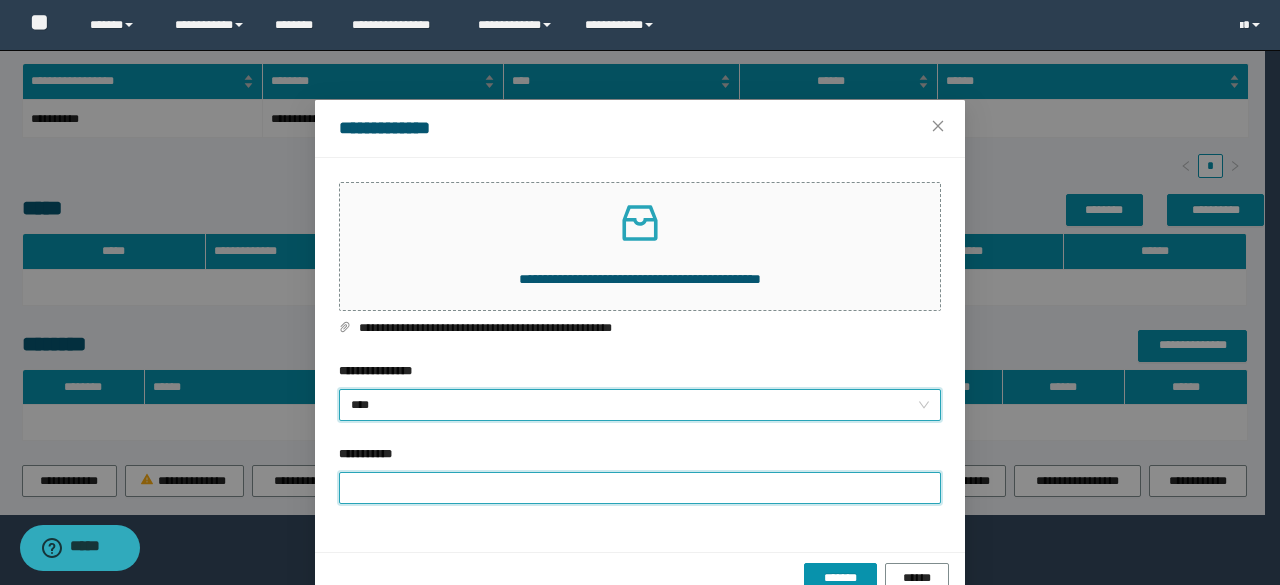 click on "**********" at bounding box center [640, 488] 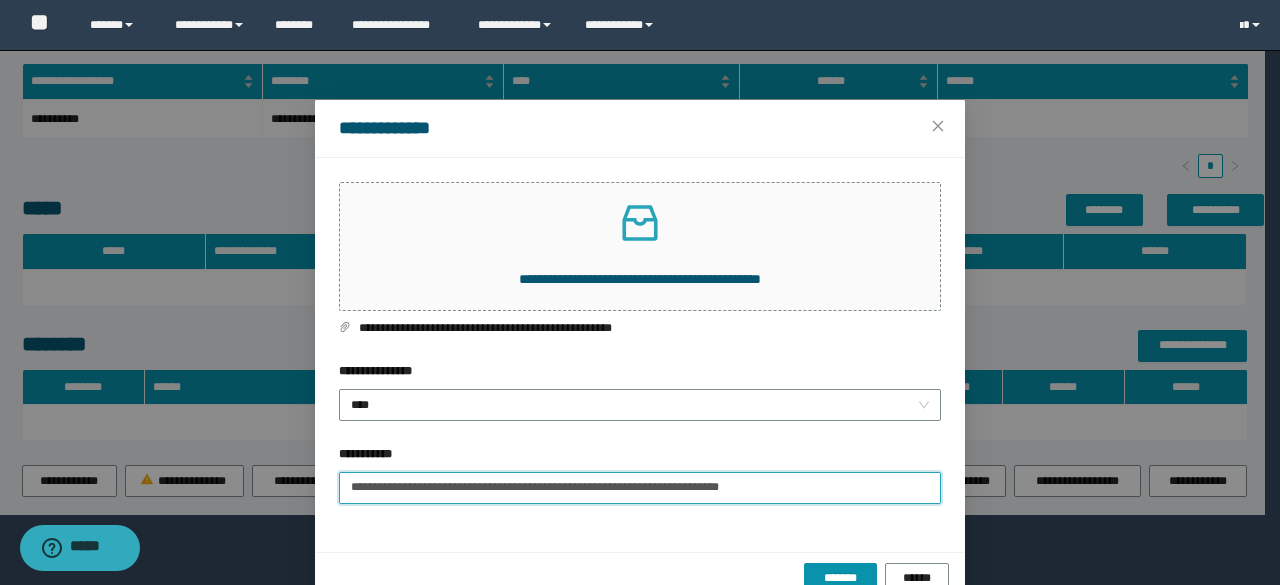 click on "**********" at bounding box center (640, 488) 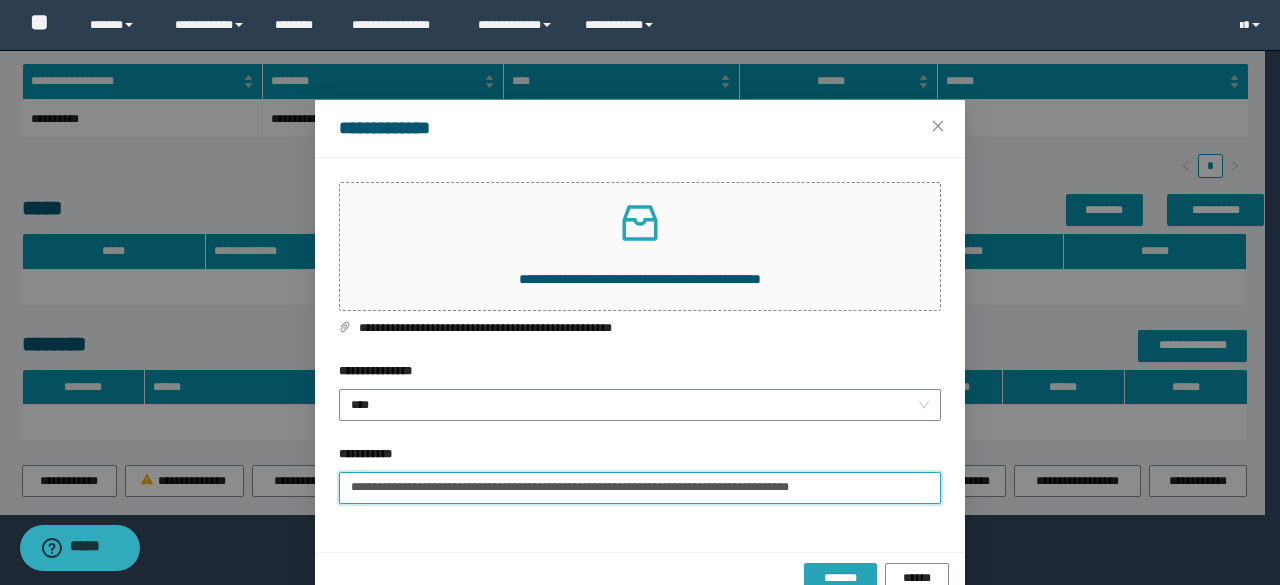type on "**********" 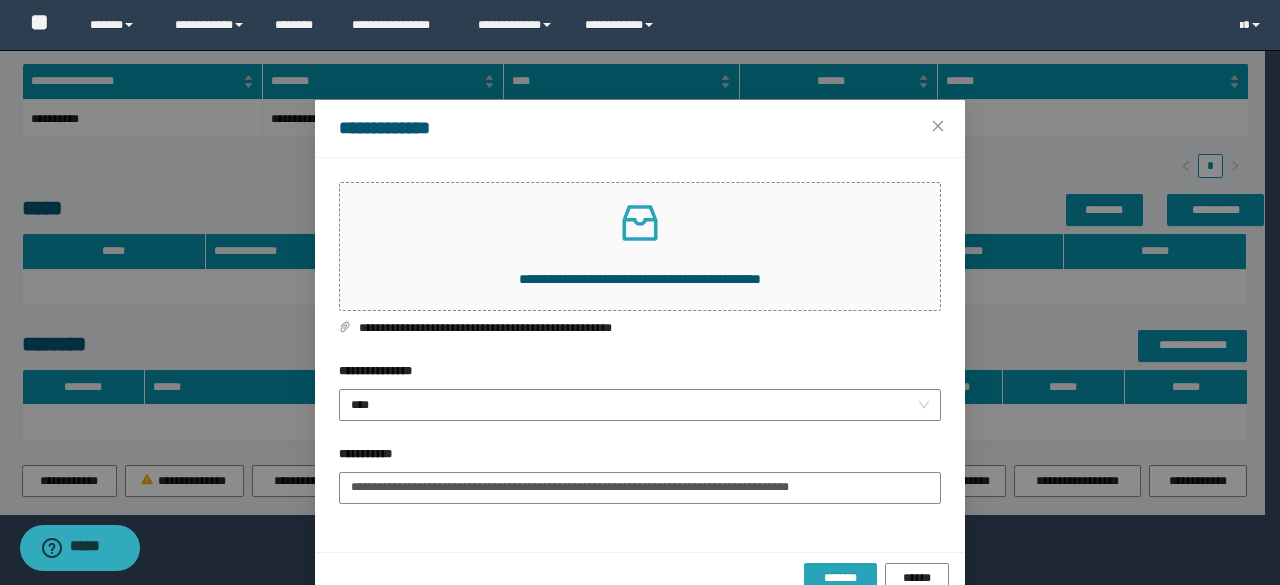 click on "*******" at bounding box center (841, 578) 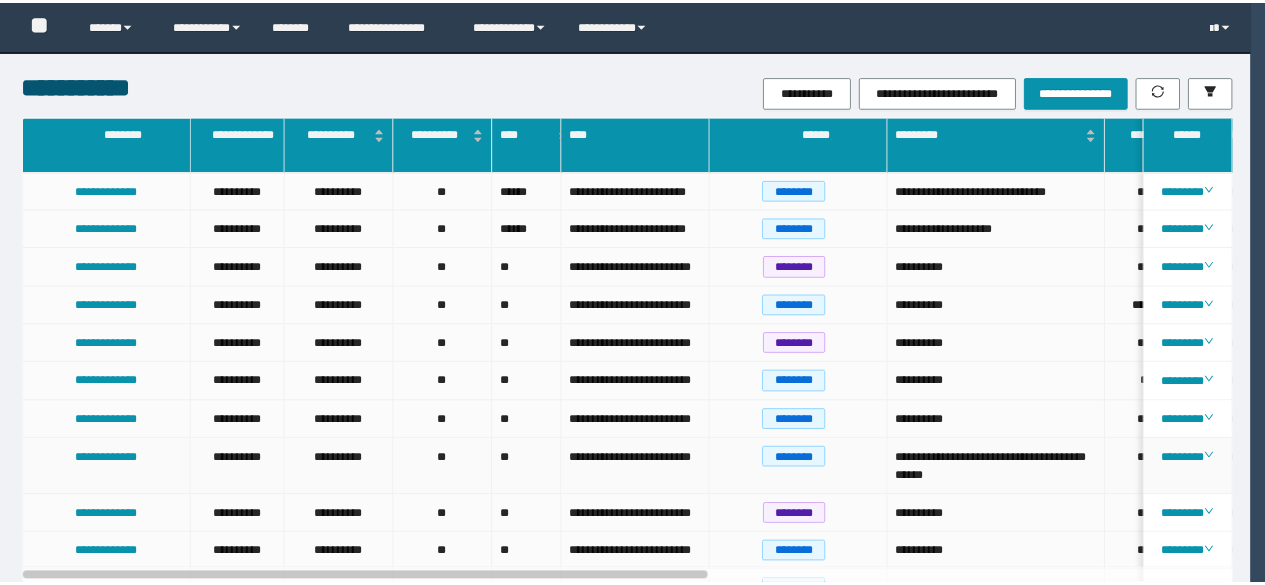 scroll, scrollTop: 0, scrollLeft: 0, axis: both 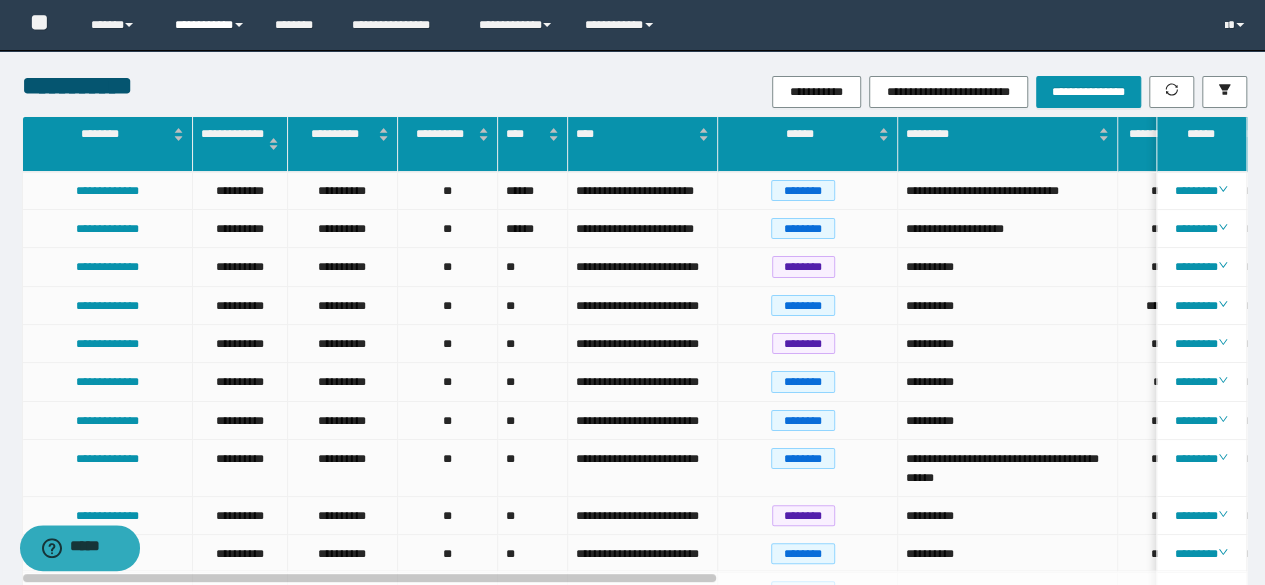 click on "**********" at bounding box center (210, 25) 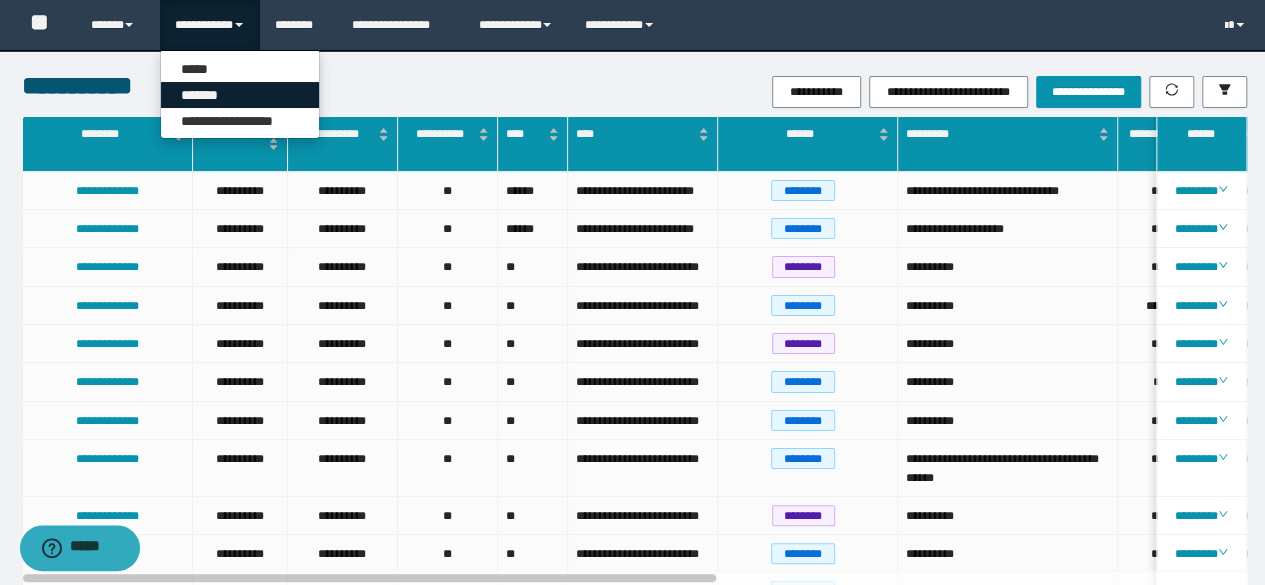 click on "*******" at bounding box center [240, 95] 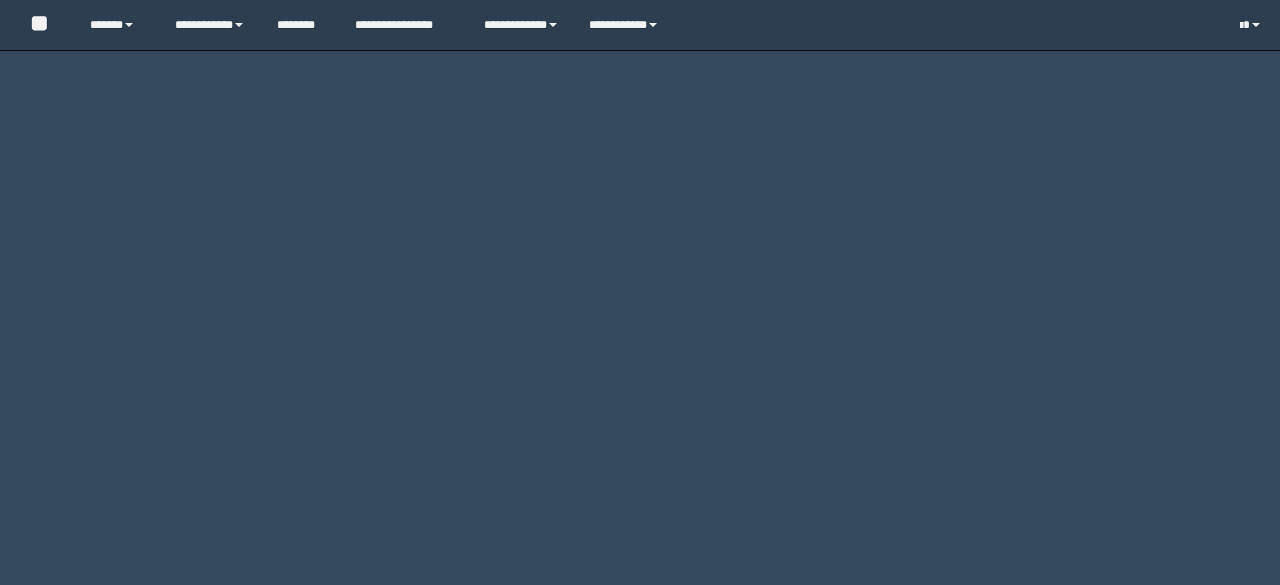 scroll, scrollTop: 0, scrollLeft: 0, axis: both 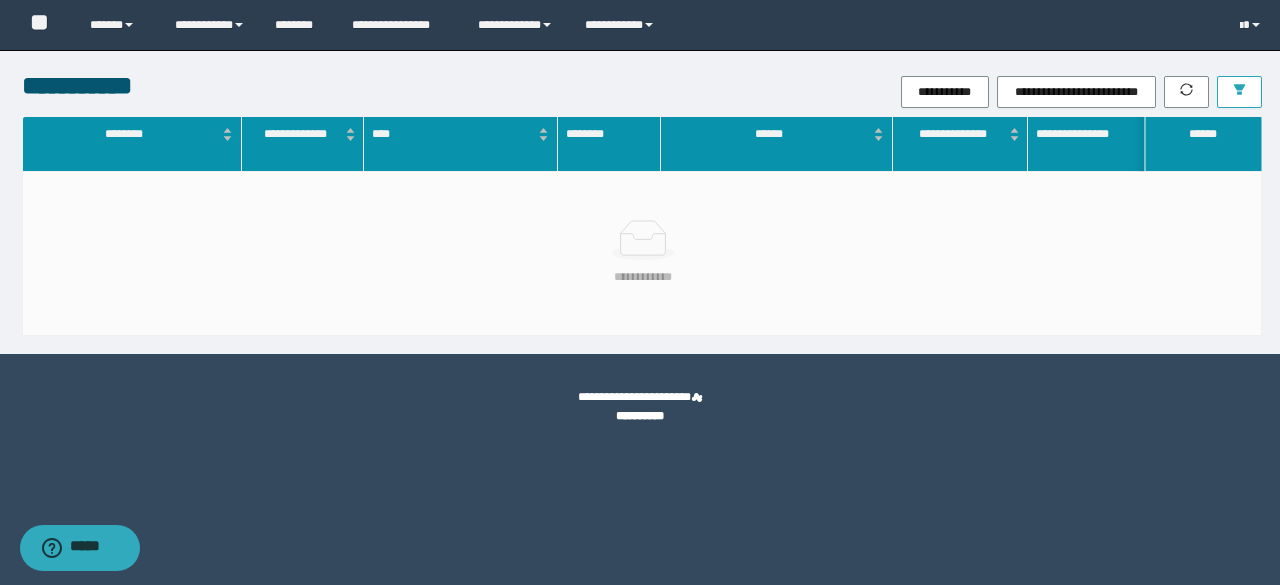 click at bounding box center (1239, 92) 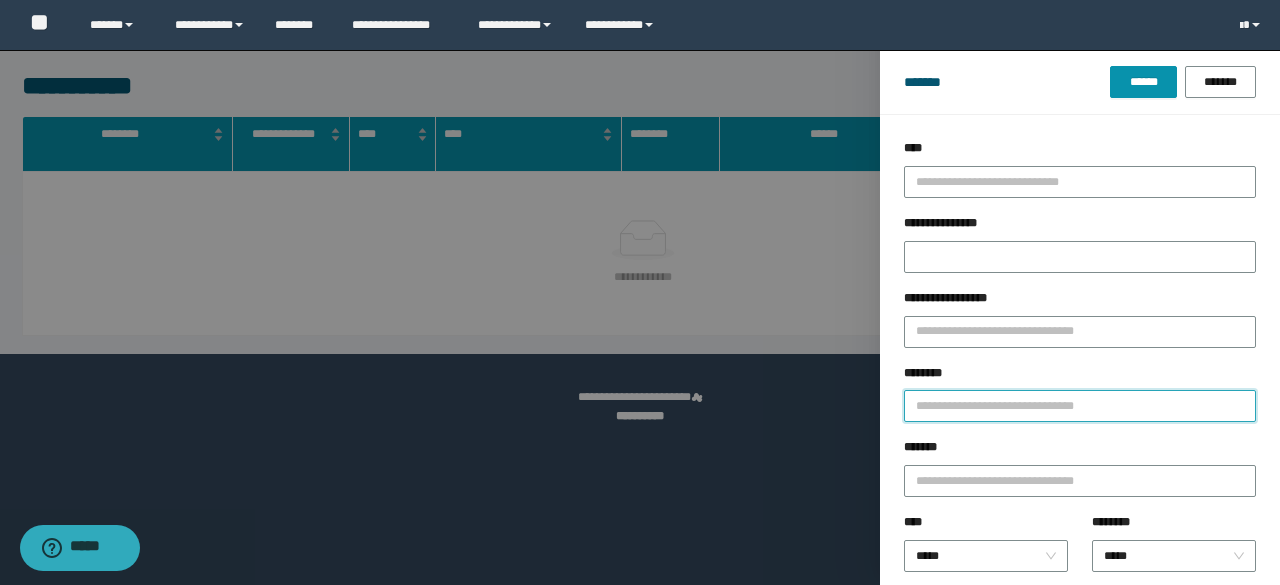 click on "********" at bounding box center [1080, 406] 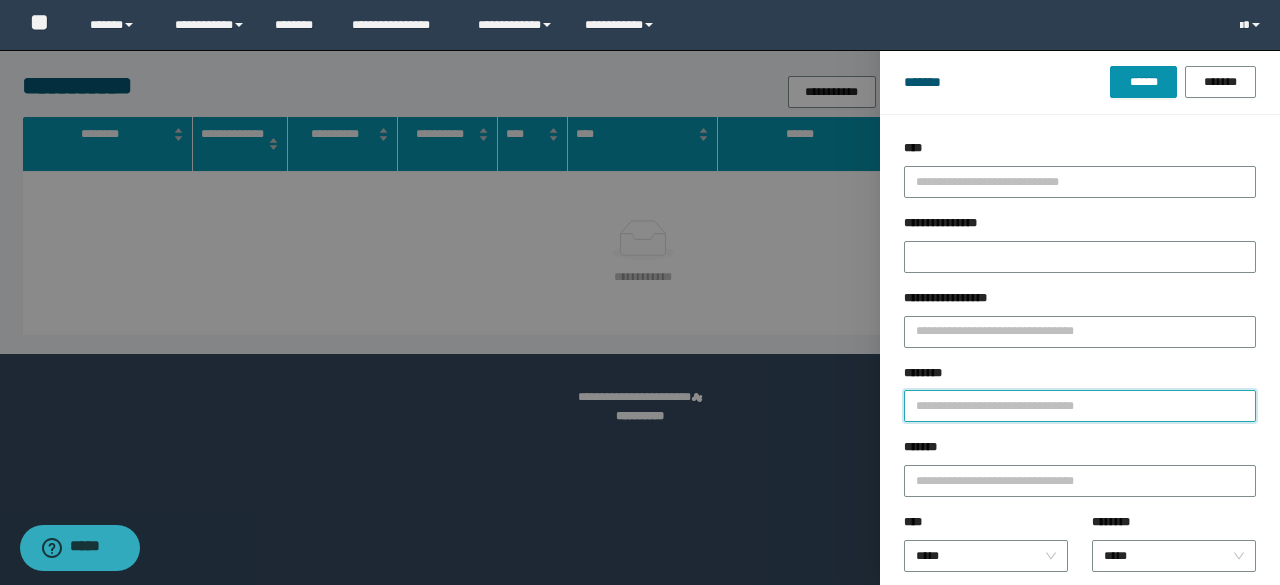 paste on "**********" 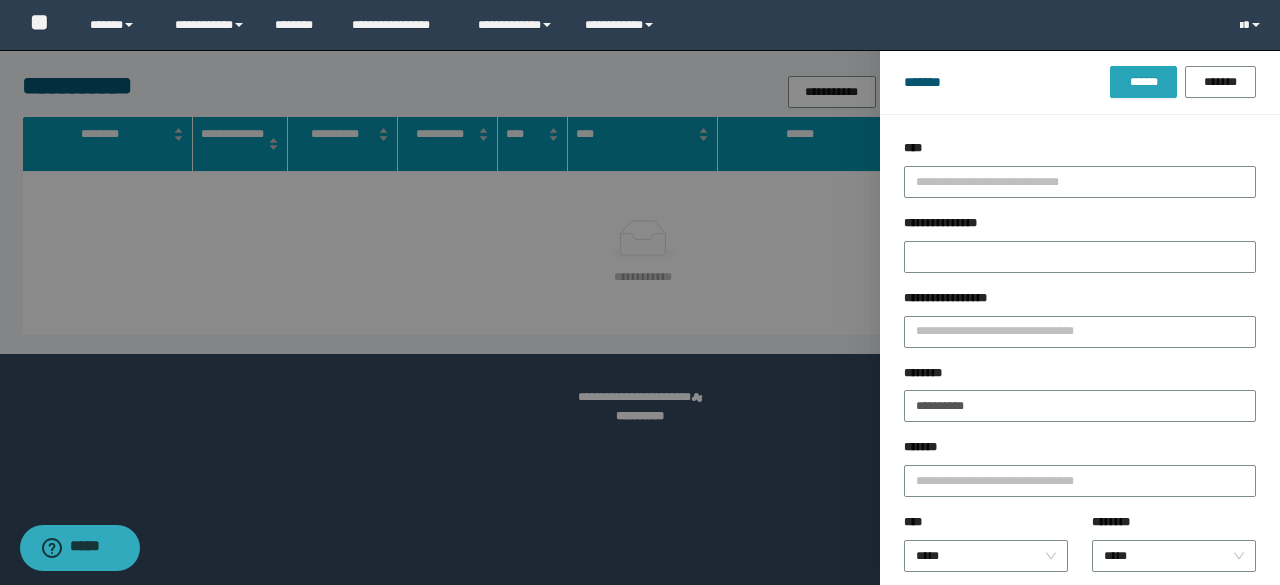 click on "******" at bounding box center [1143, 82] 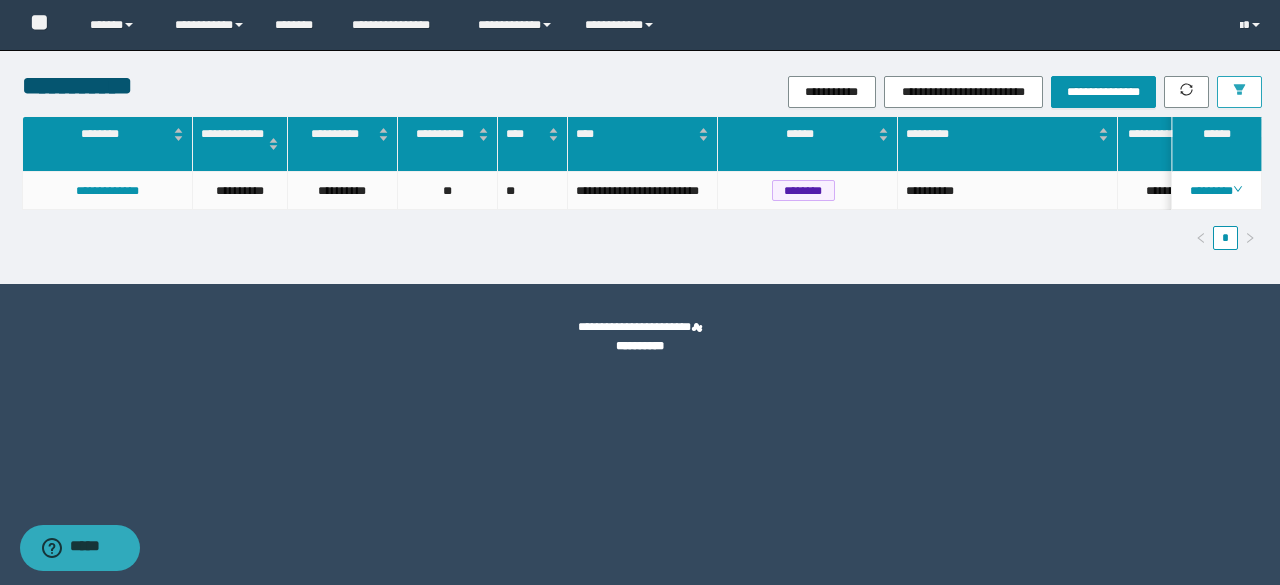 scroll, scrollTop: 0, scrollLeft: 920, axis: horizontal 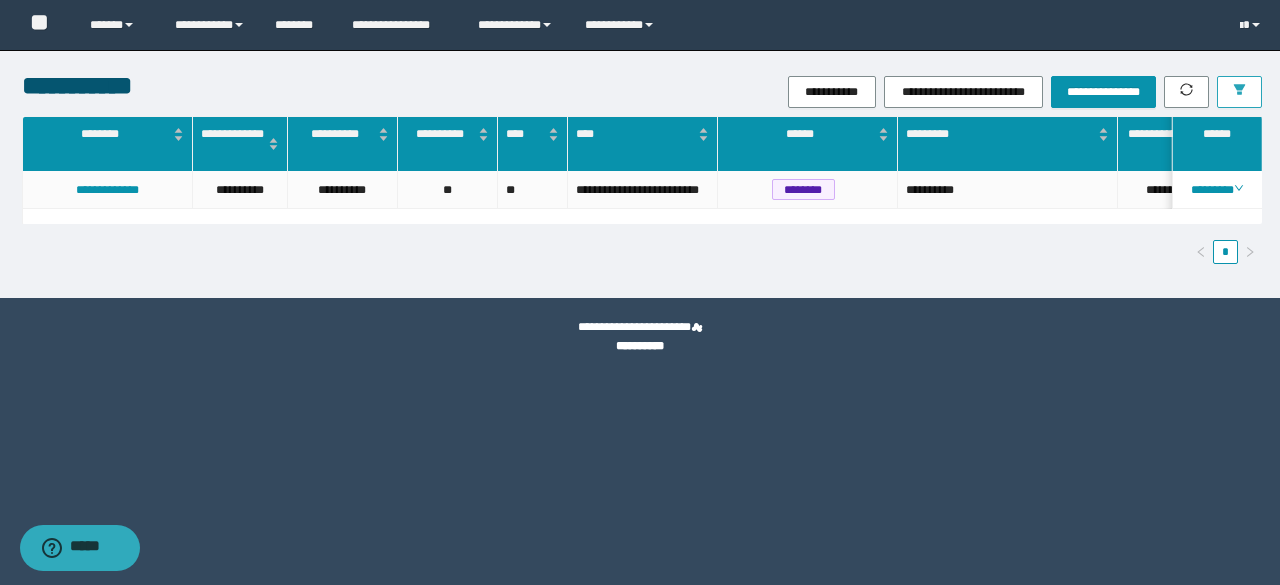 click at bounding box center [1239, 92] 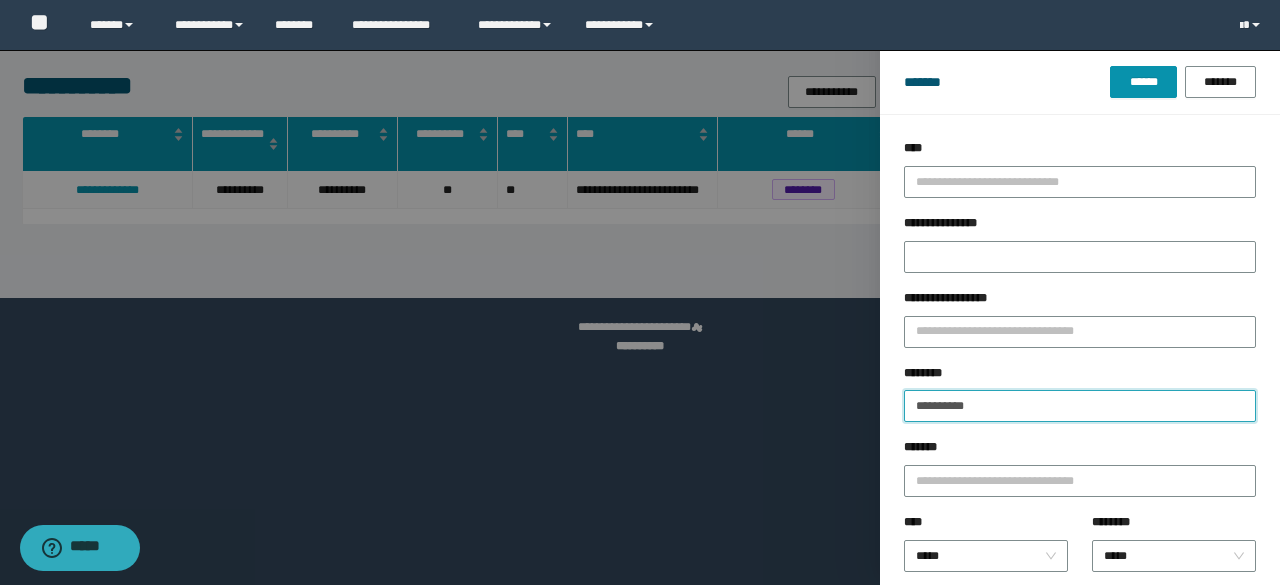 drag, startPoint x: 1079, startPoint y: 414, endPoint x: 368, endPoint y: 411, distance: 711.00635 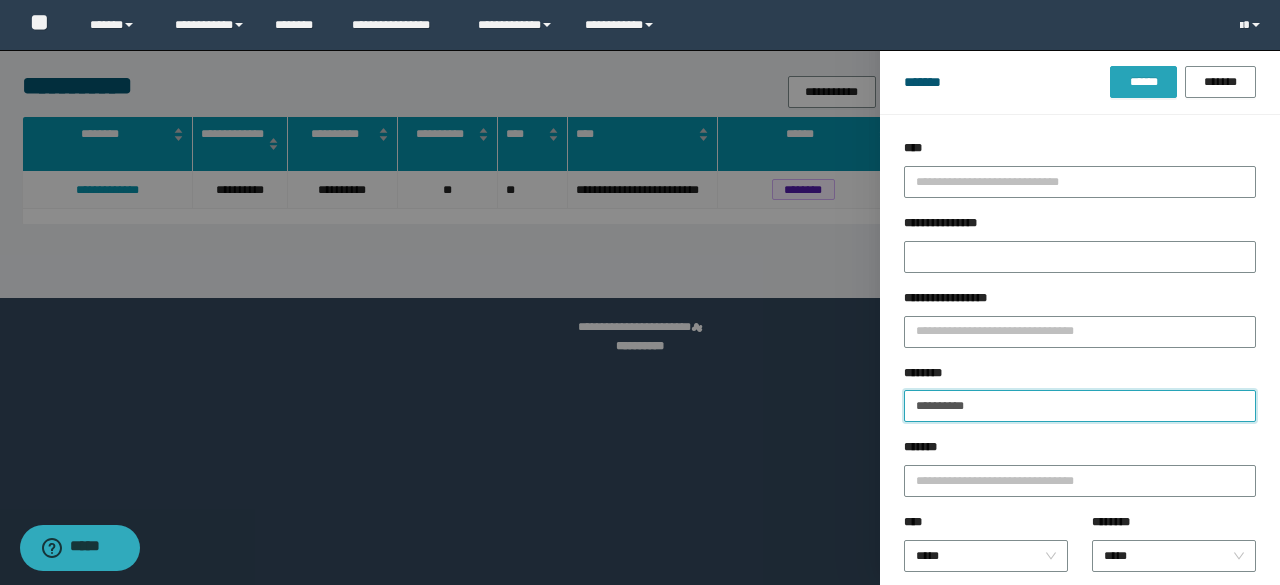 type on "**********" 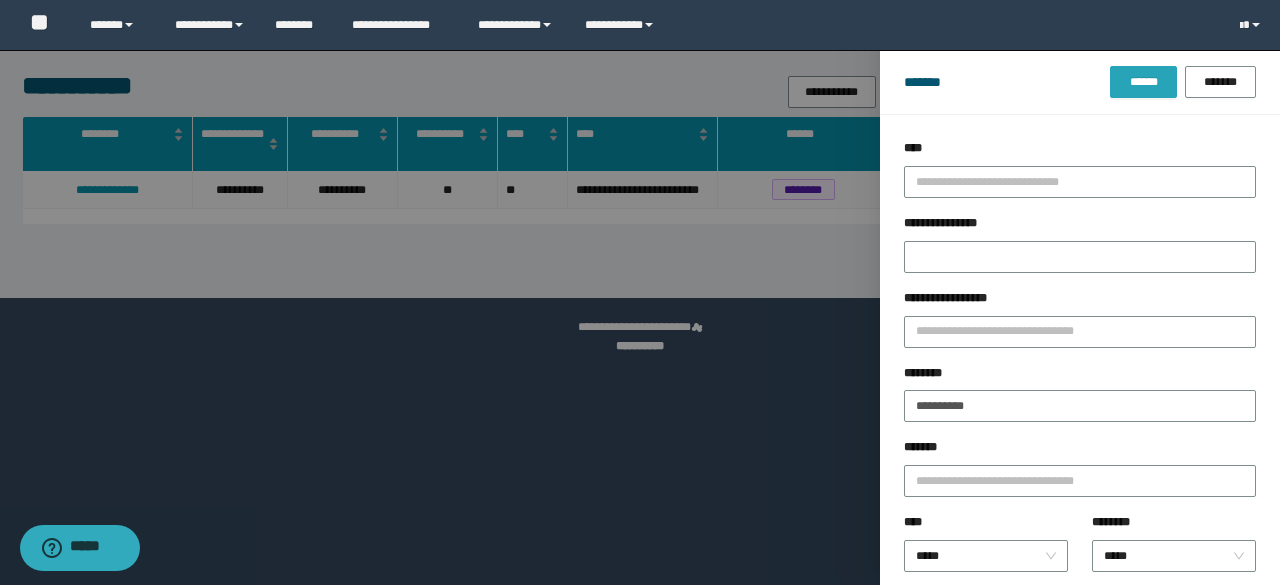 click on "******" at bounding box center [1143, 82] 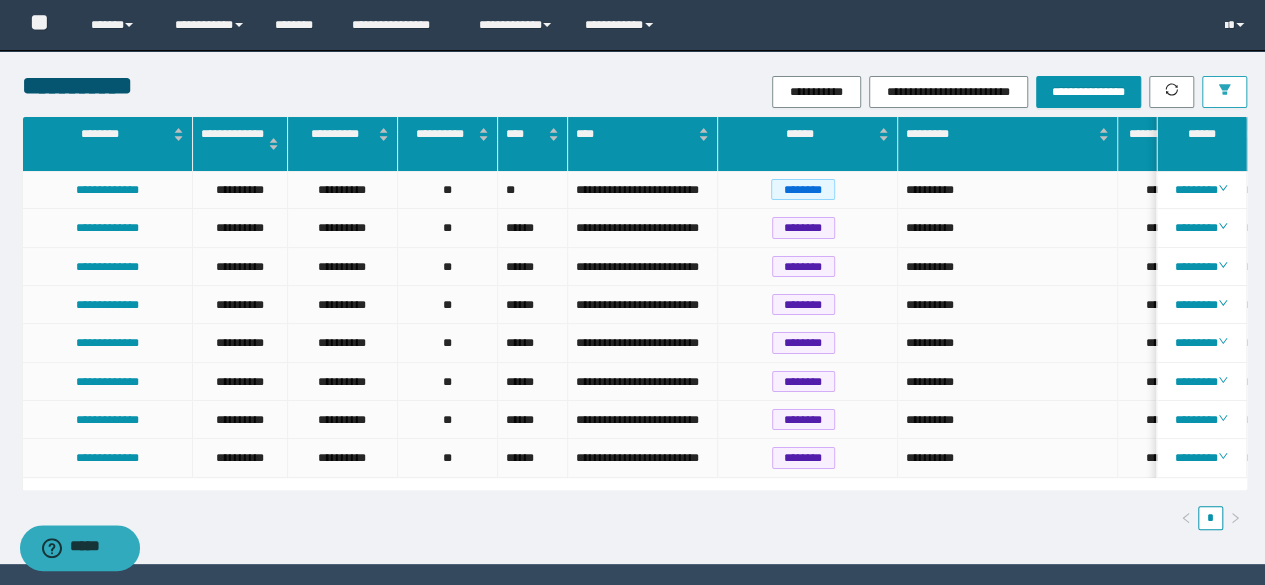 scroll, scrollTop: 0, scrollLeft: 731, axis: horizontal 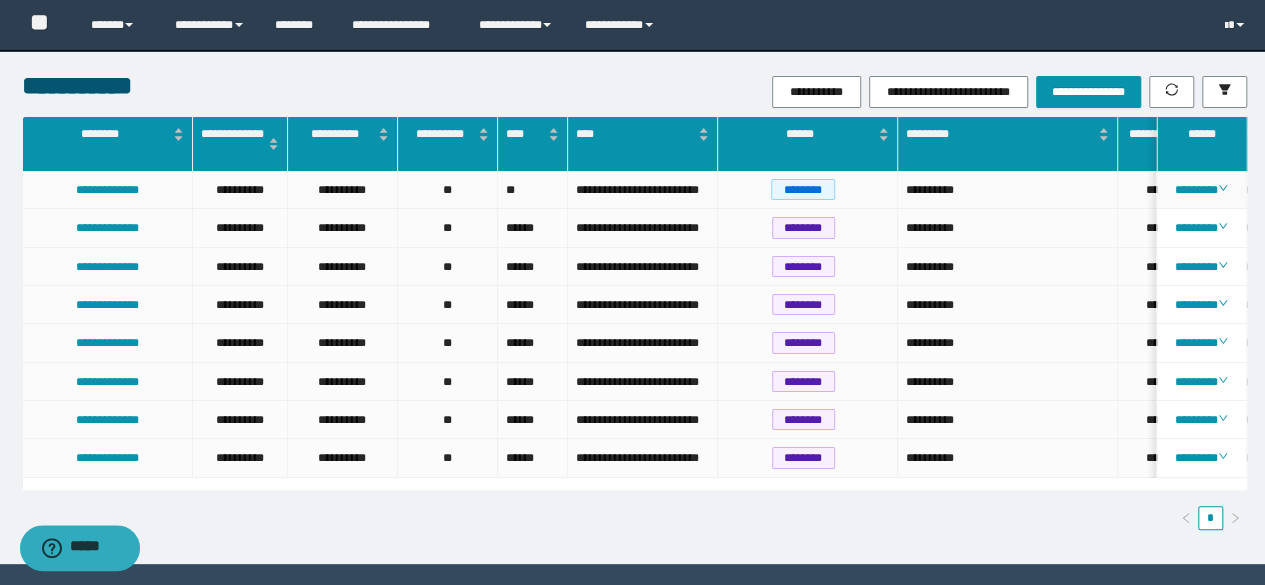 click on "********" at bounding box center (1202, 190) 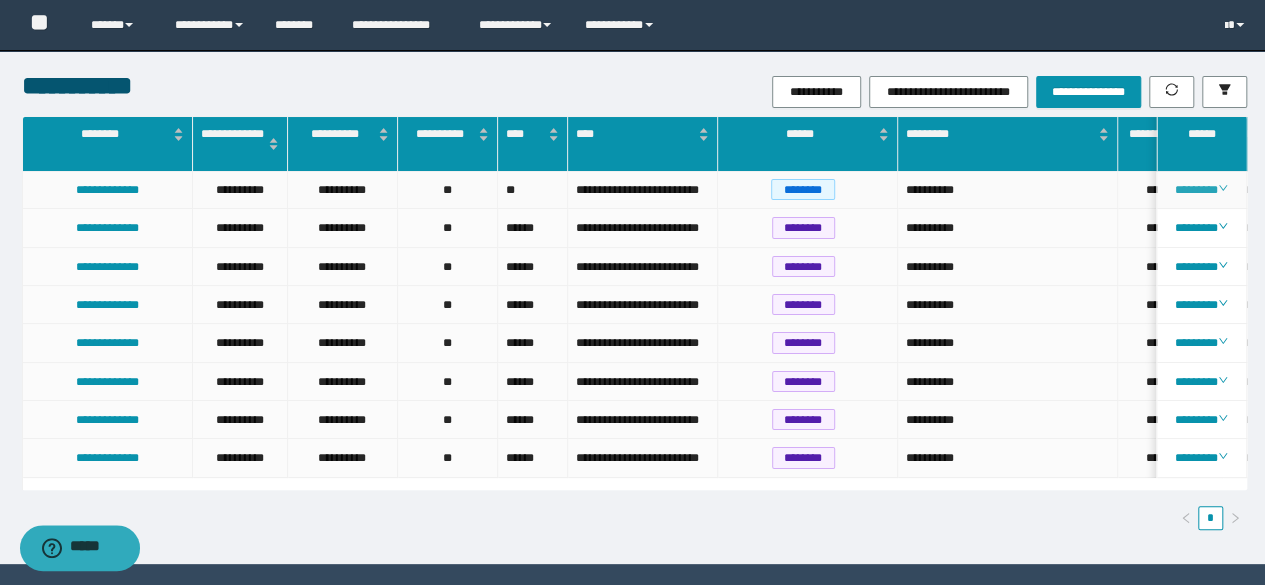 click 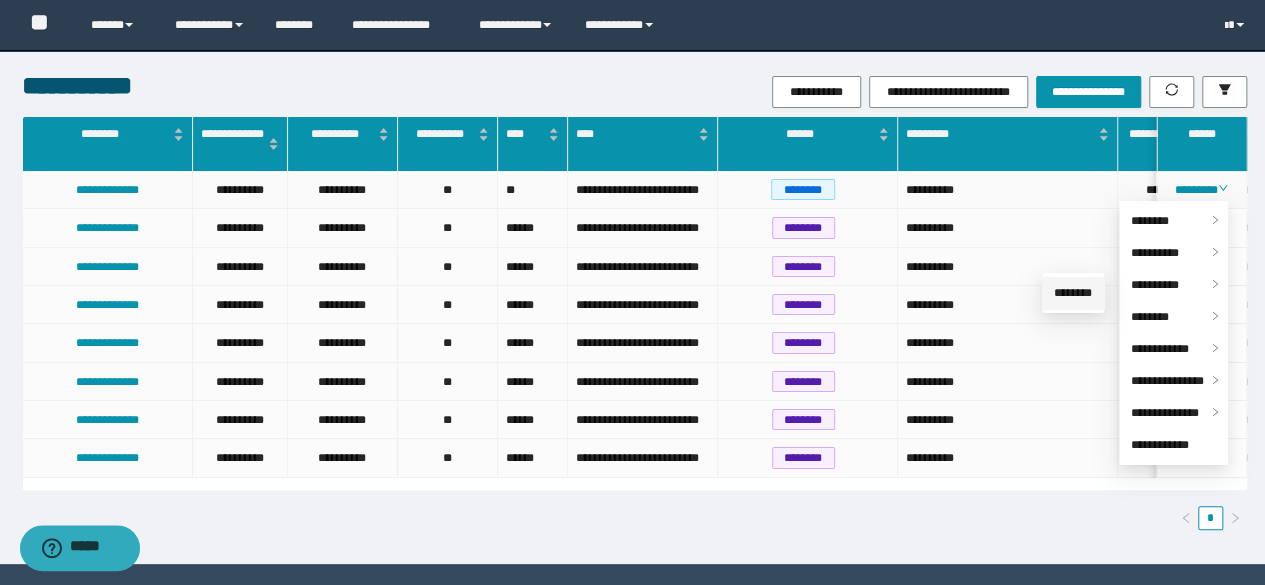 click on "********" at bounding box center [1073, 293] 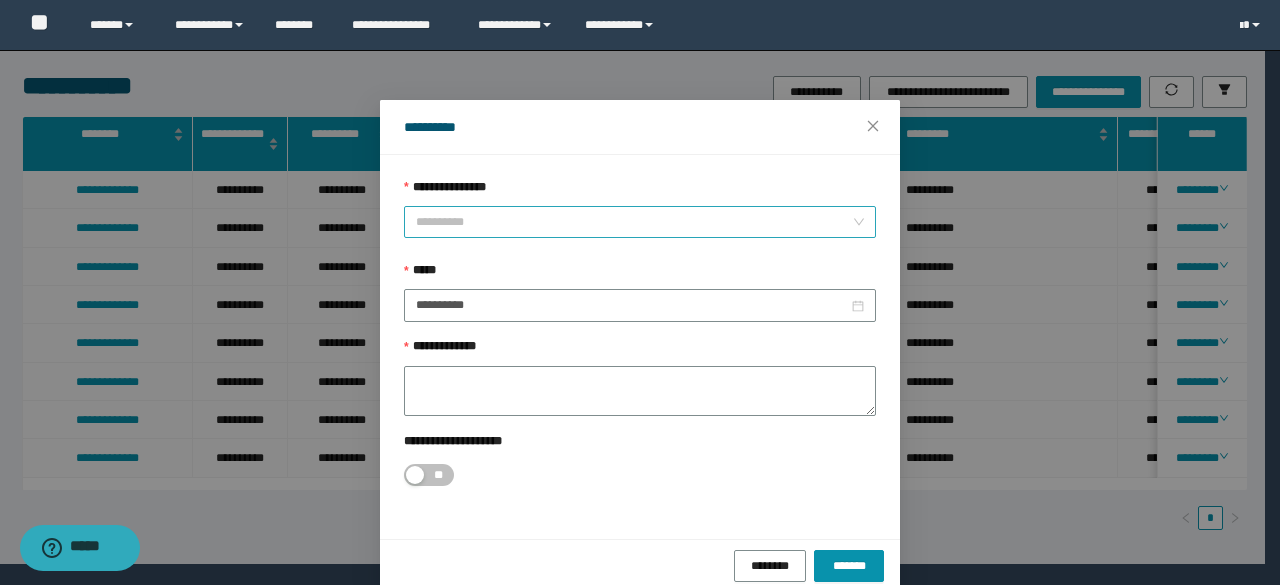 click on "**********" at bounding box center (640, 222) 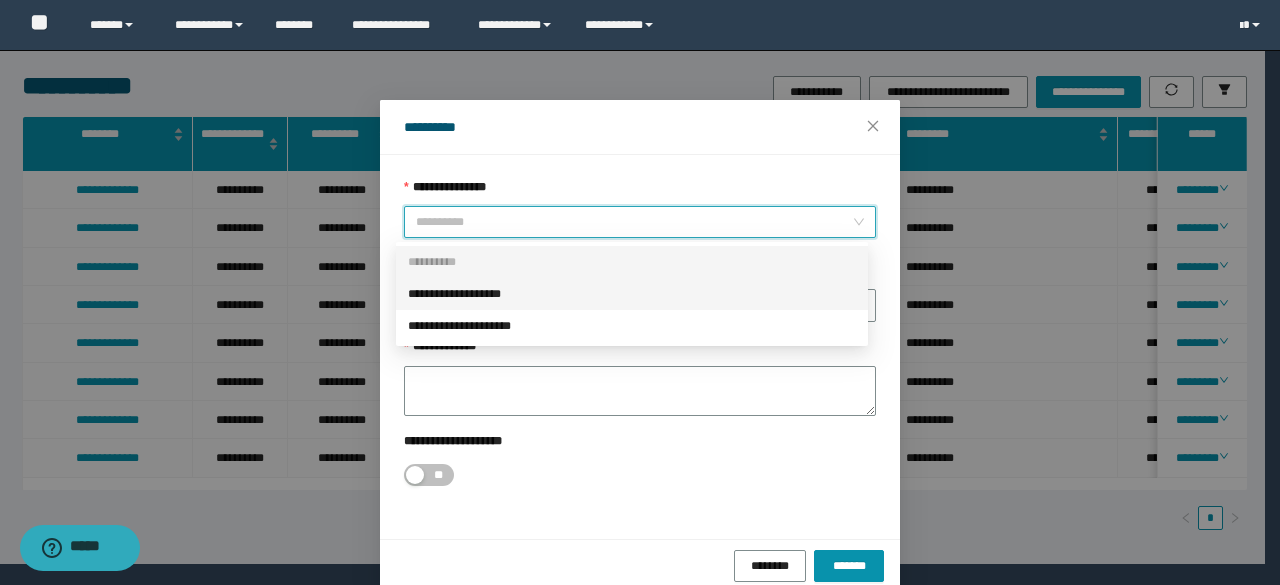 click on "**********" at bounding box center [632, 294] 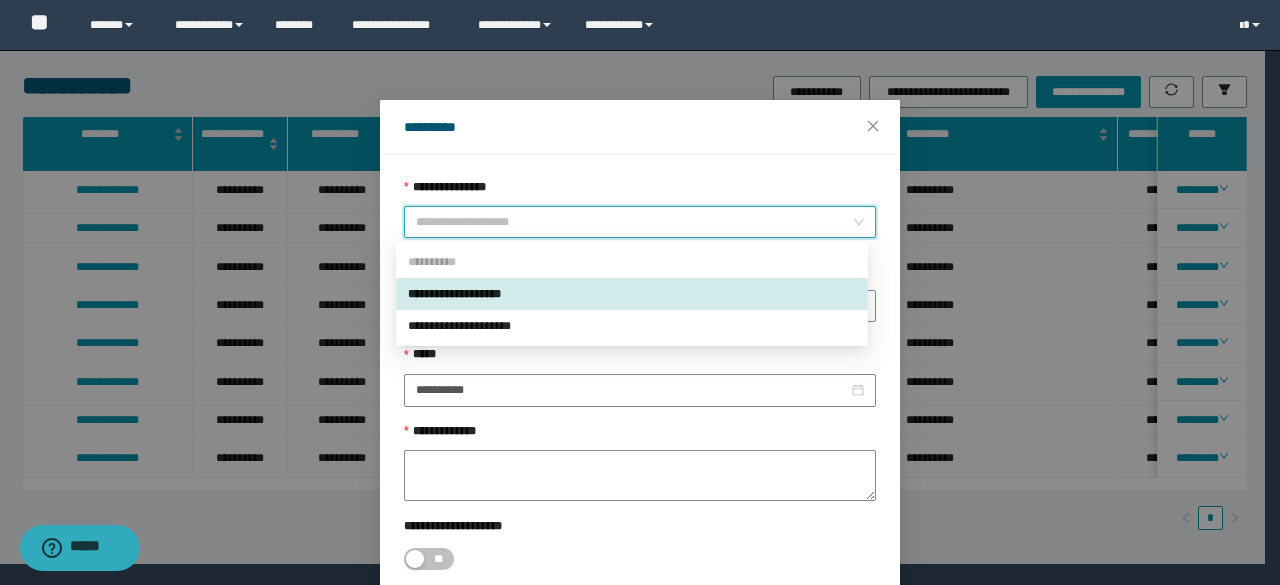 click on "**********" at bounding box center (640, 222) 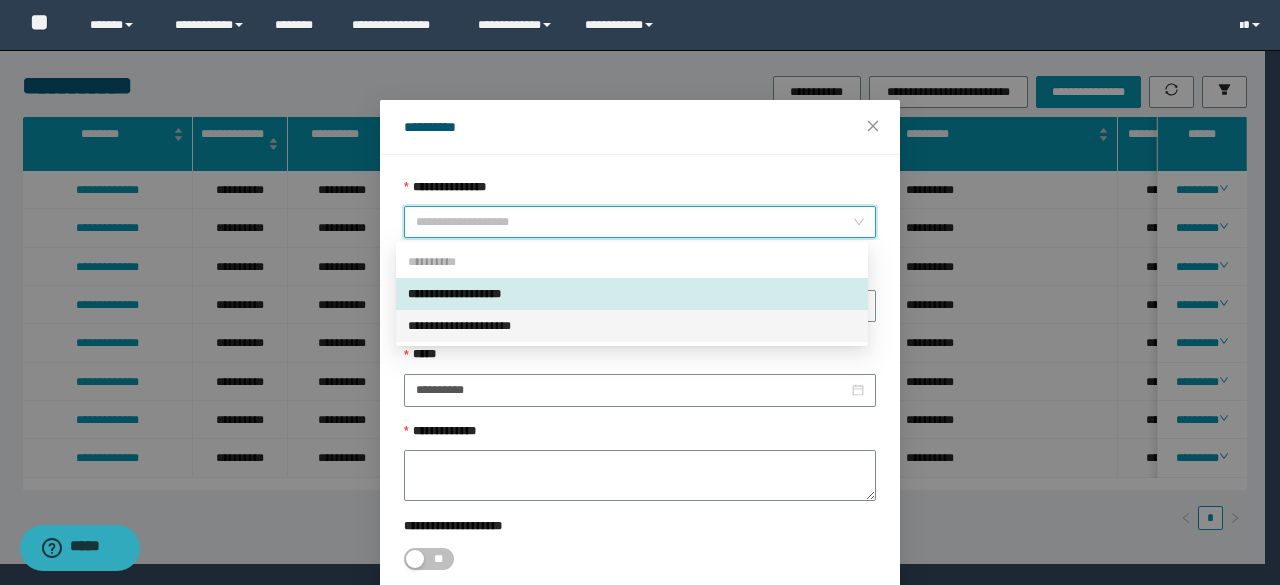click on "**********" at bounding box center (632, 326) 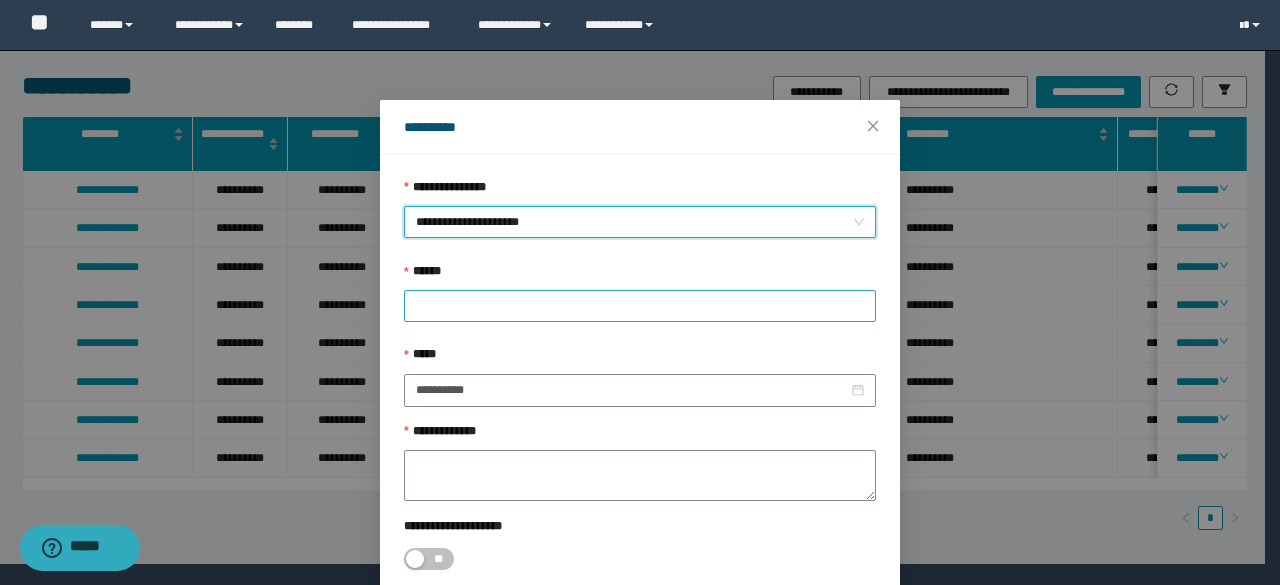 click at bounding box center [640, 306] 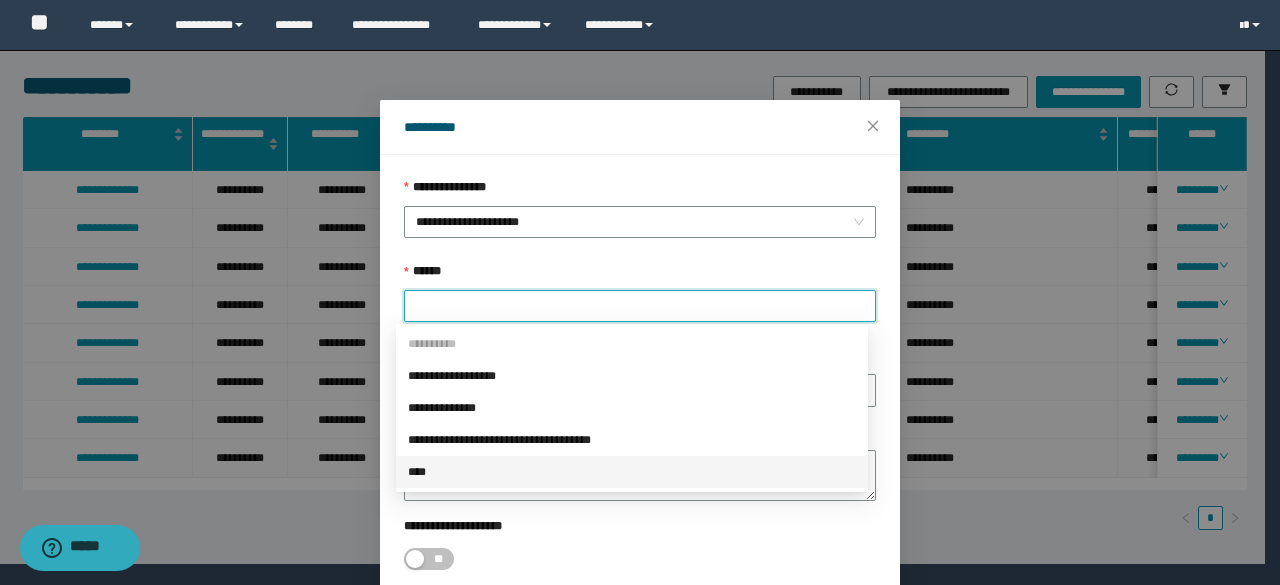 click on "****" at bounding box center (632, 472) 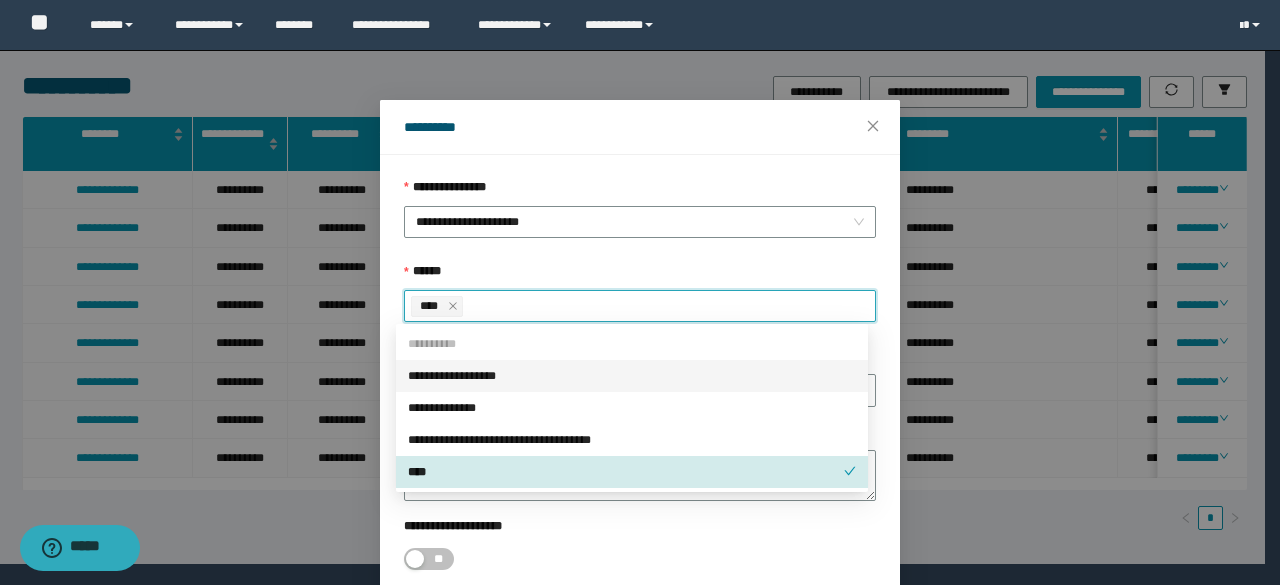 click on "****" at bounding box center [432, 306] 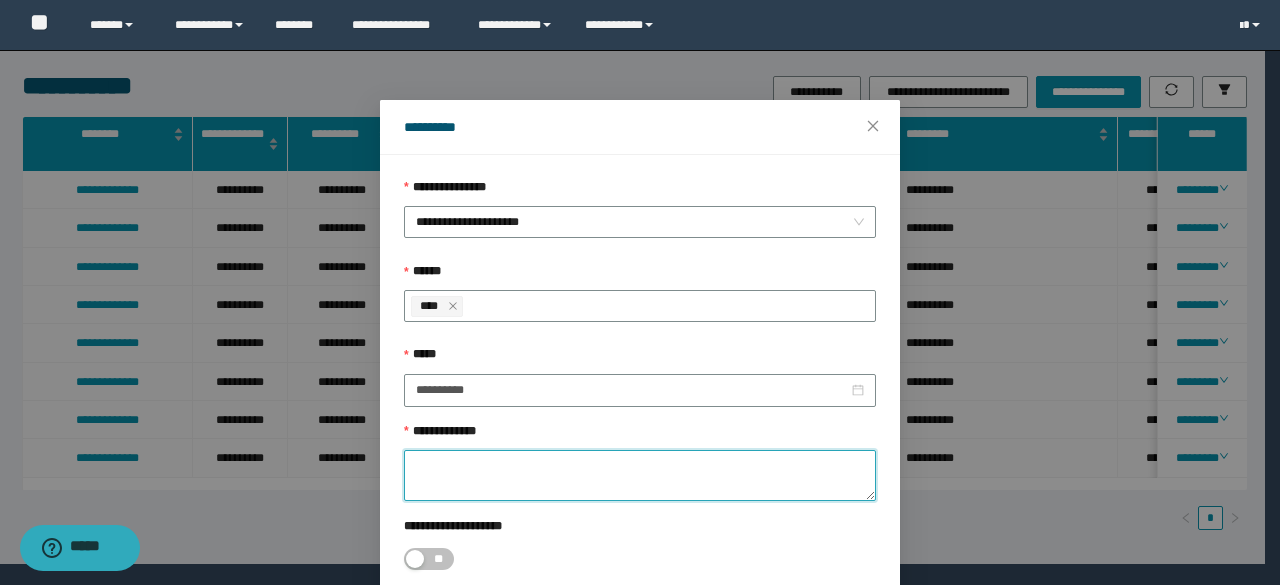 click on "**********" at bounding box center [640, 475] 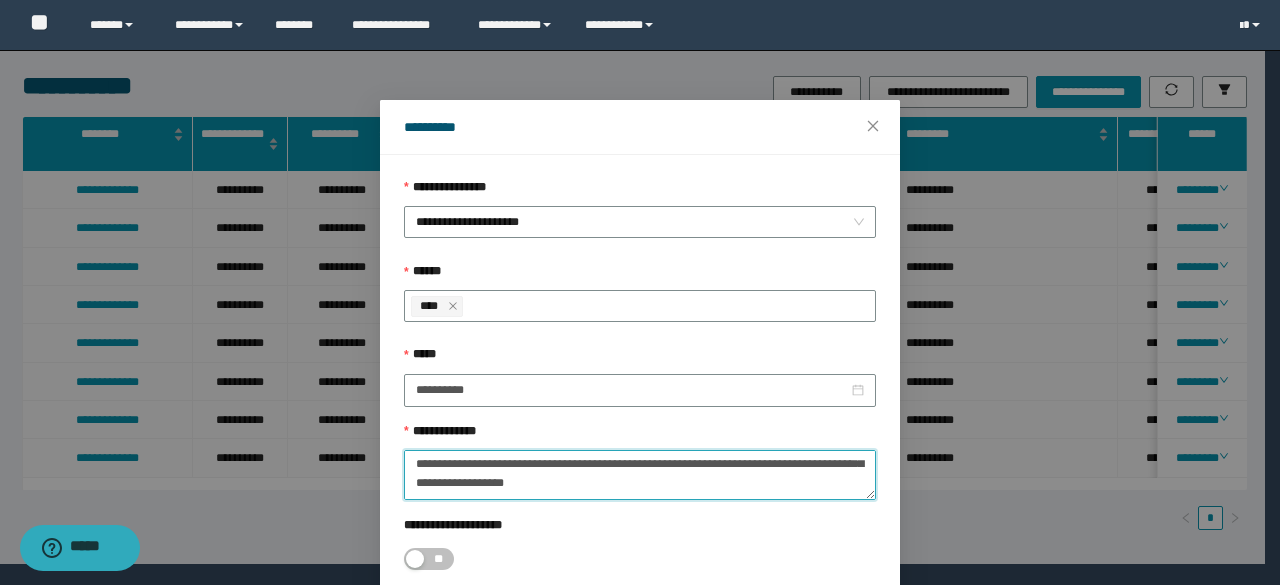 scroll, scrollTop: 151, scrollLeft: 0, axis: vertical 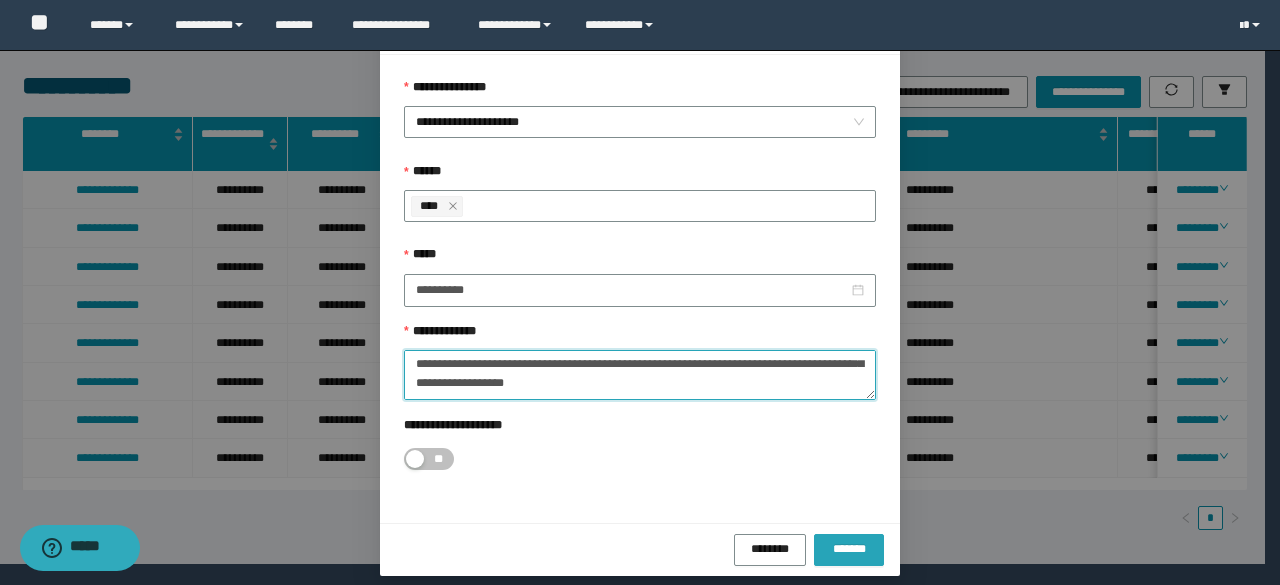 type on "**********" 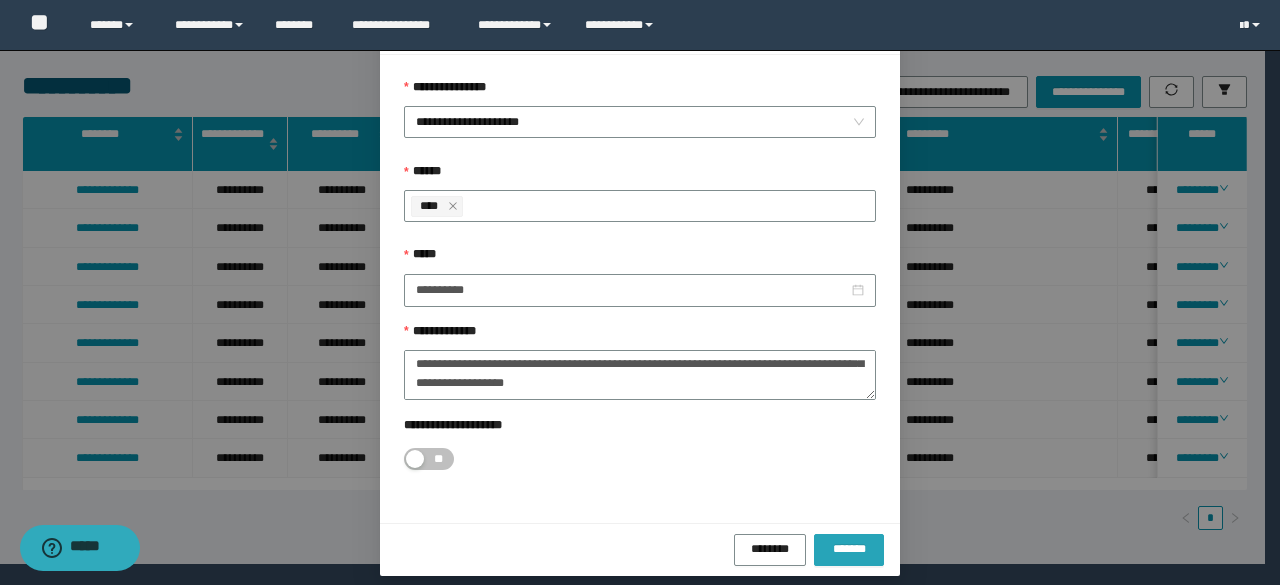 click on "*******" at bounding box center [849, 548] 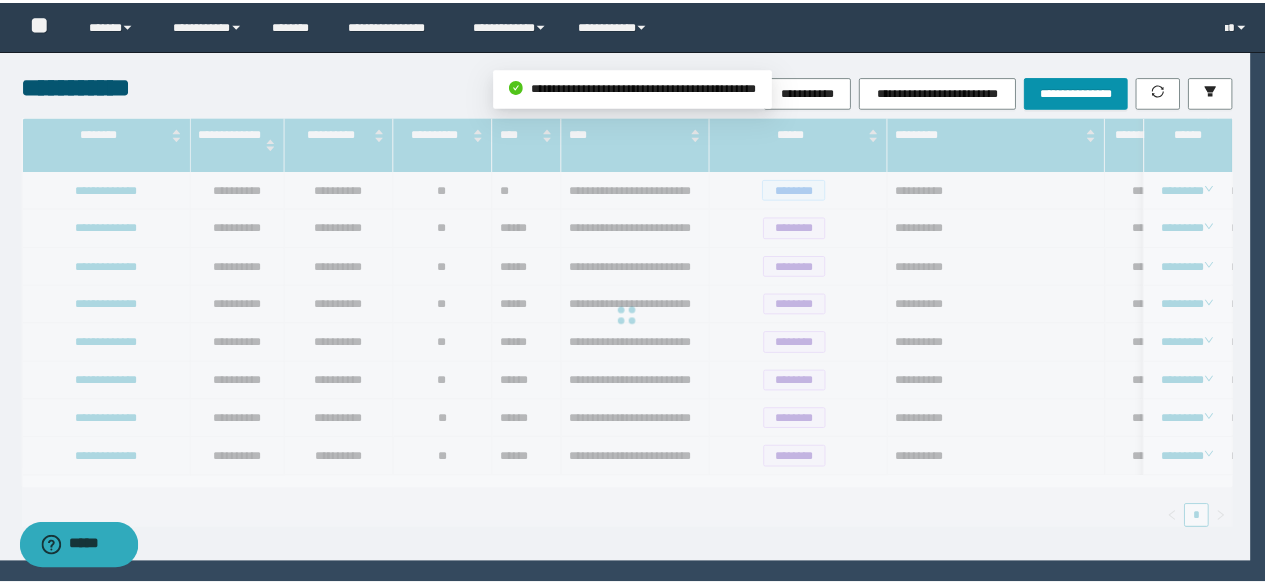 scroll, scrollTop: 0, scrollLeft: 0, axis: both 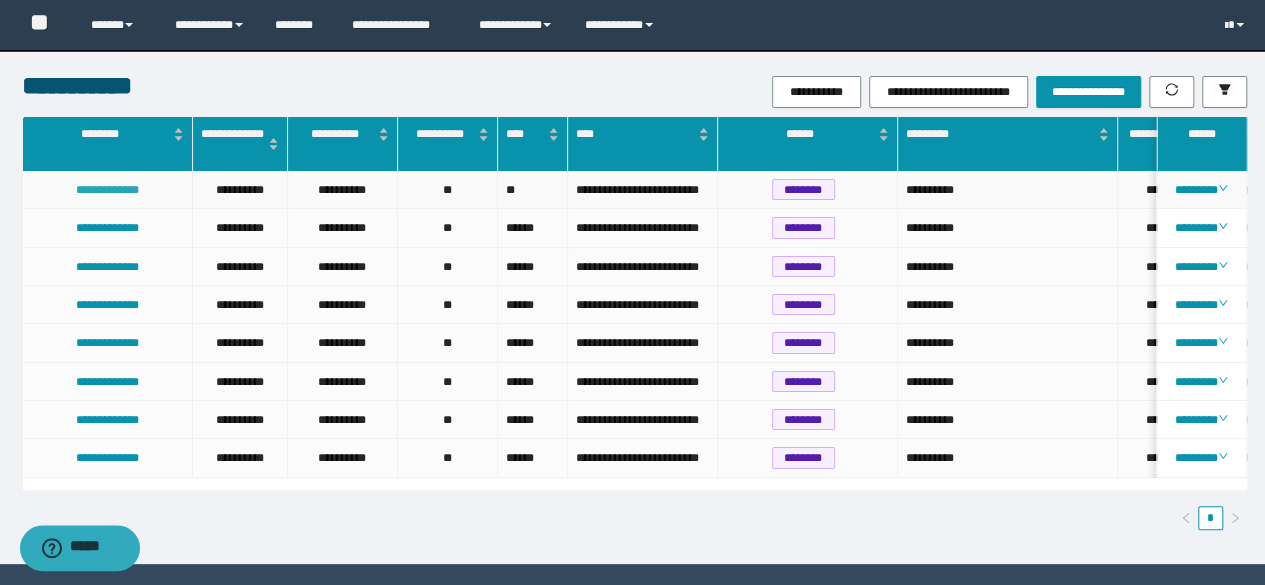click on "**********" at bounding box center [107, 190] 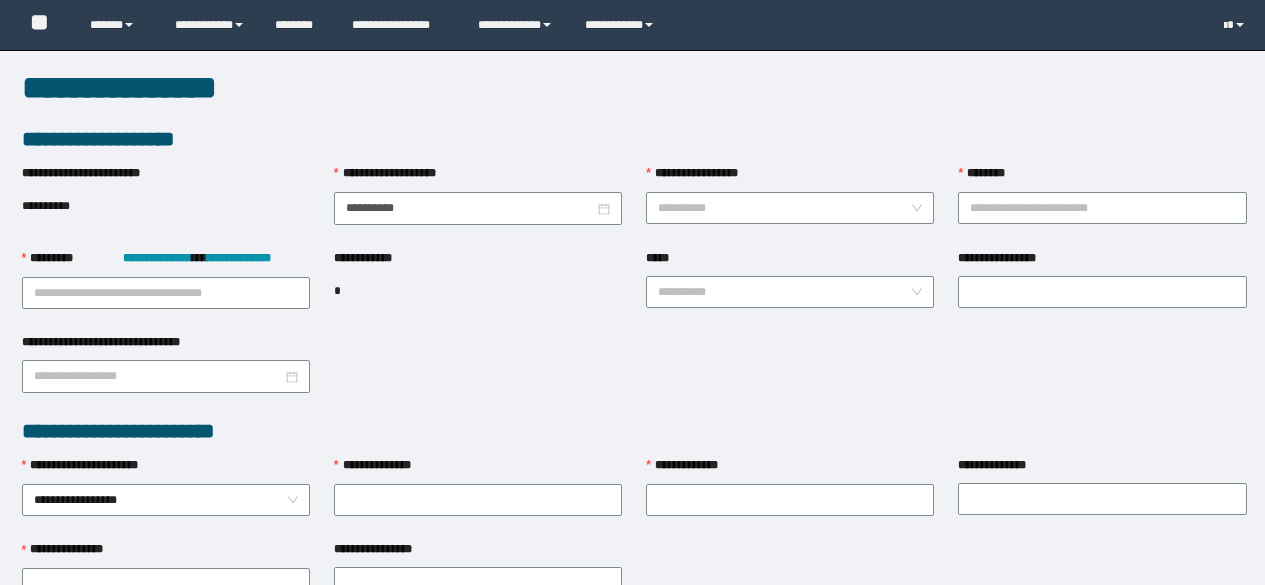 scroll, scrollTop: 0, scrollLeft: 0, axis: both 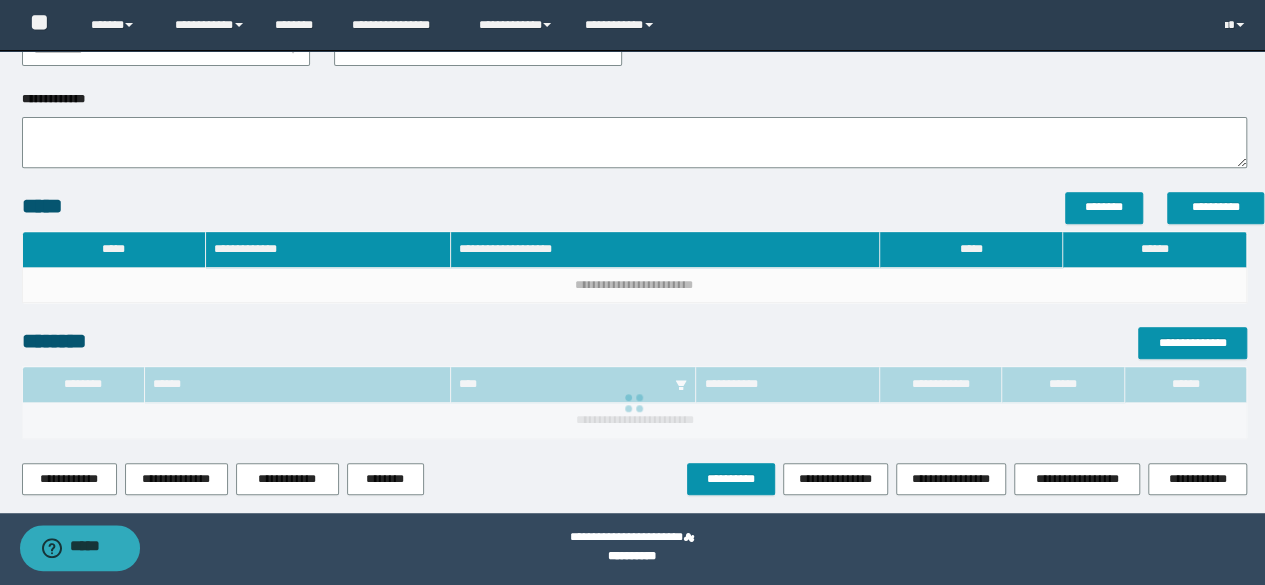 type on "**********" 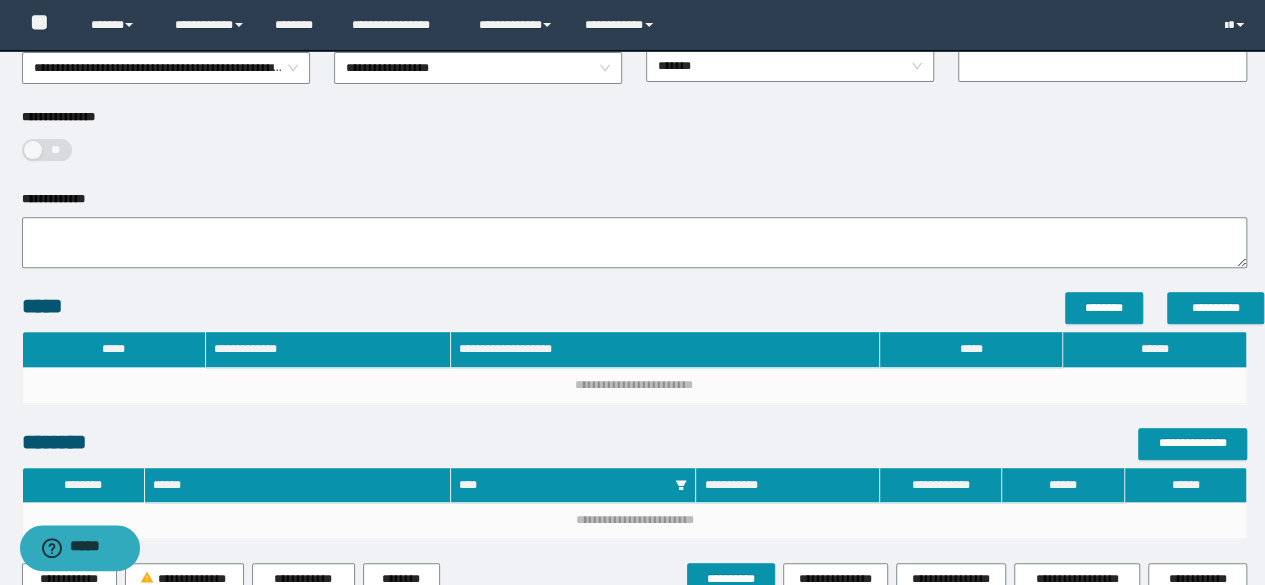 scroll, scrollTop: 410, scrollLeft: 0, axis: vertical 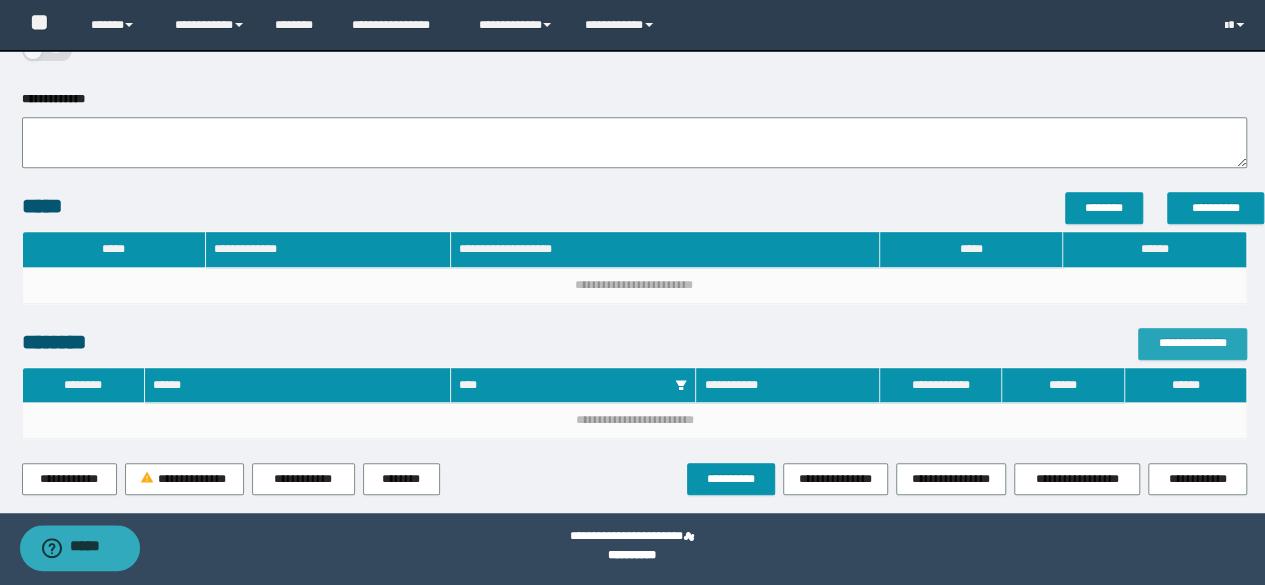 click on "**********" at bounding box center (634, 105) 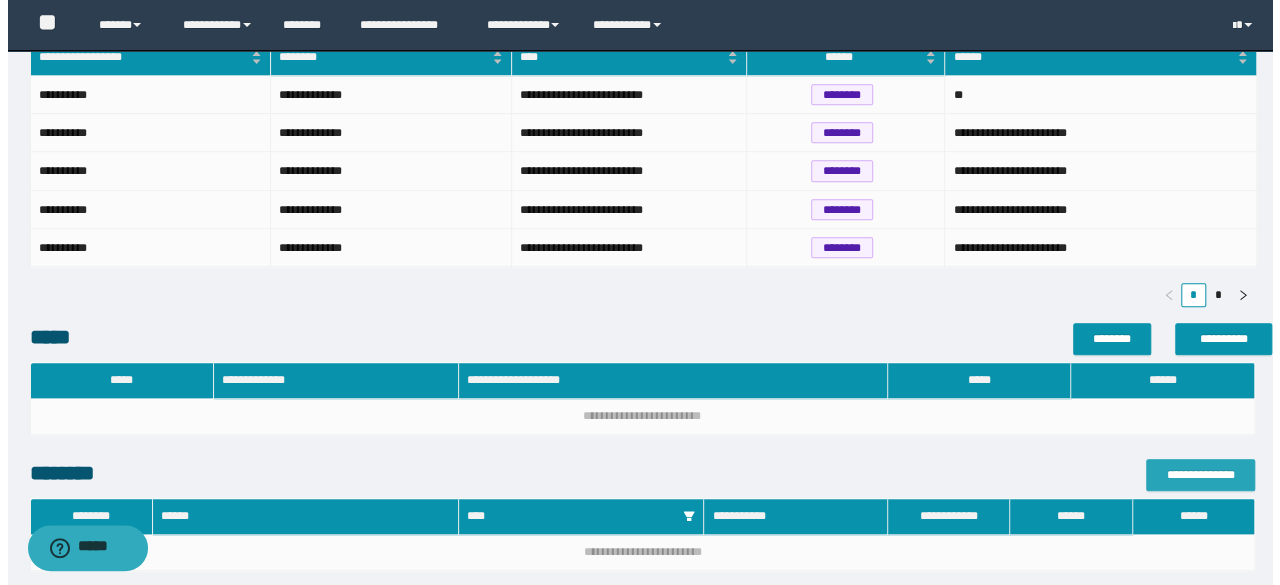 scroll, scrollTop: 730, scrollLeft: 0, axis: vertical 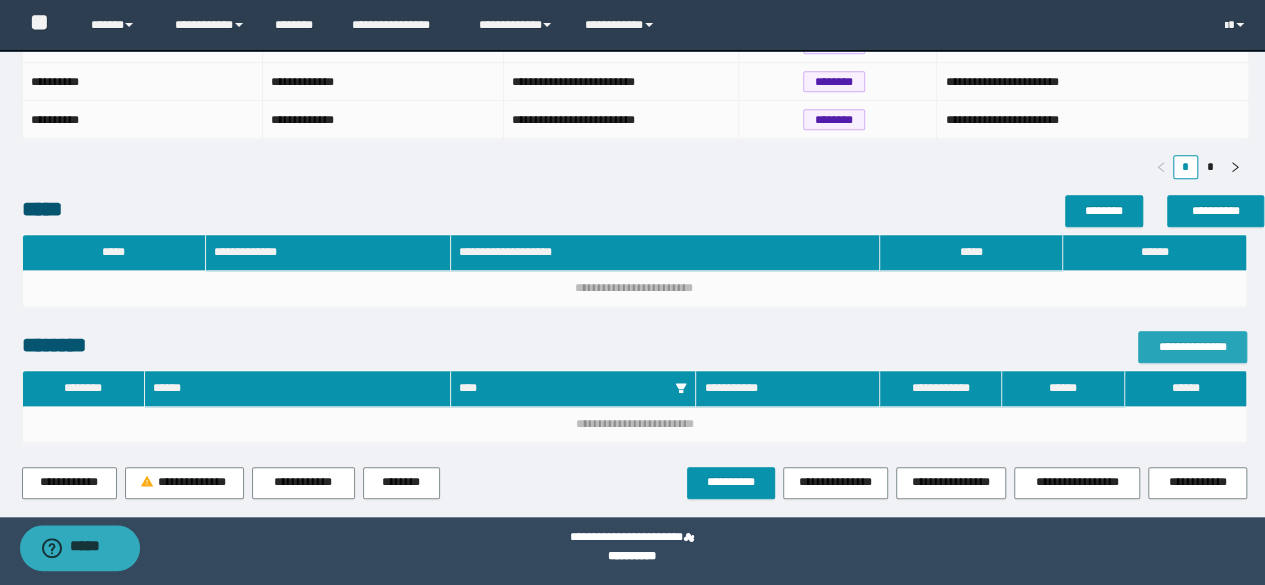 click on "**********" at bounding box center (1192, 347) 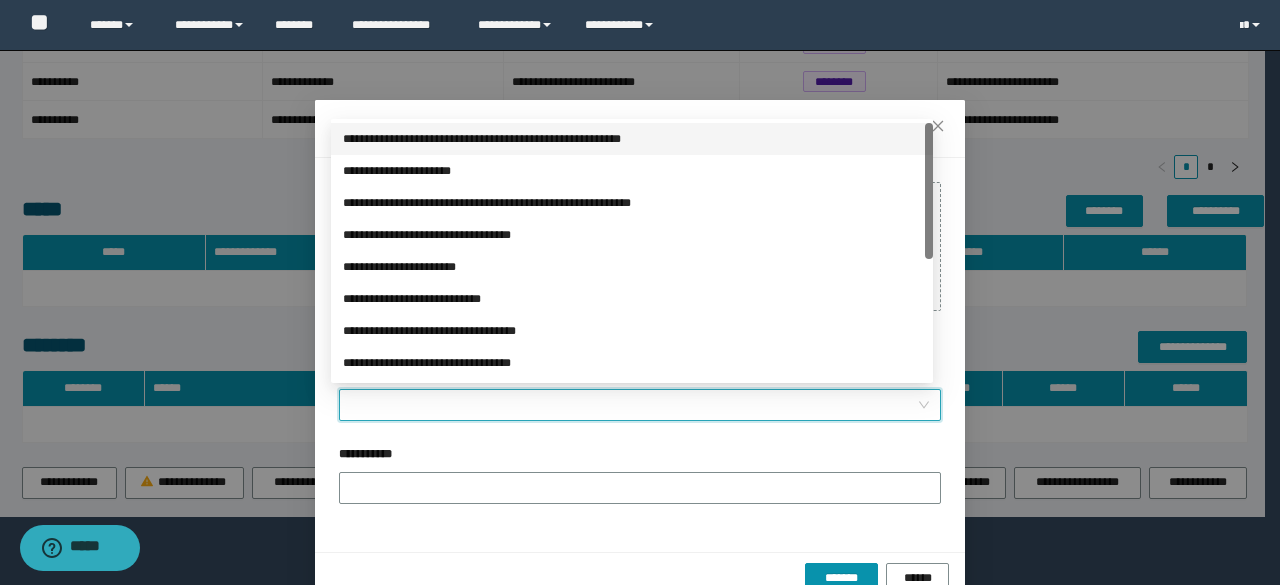 click on "**********" at bounding box center (634, 405) 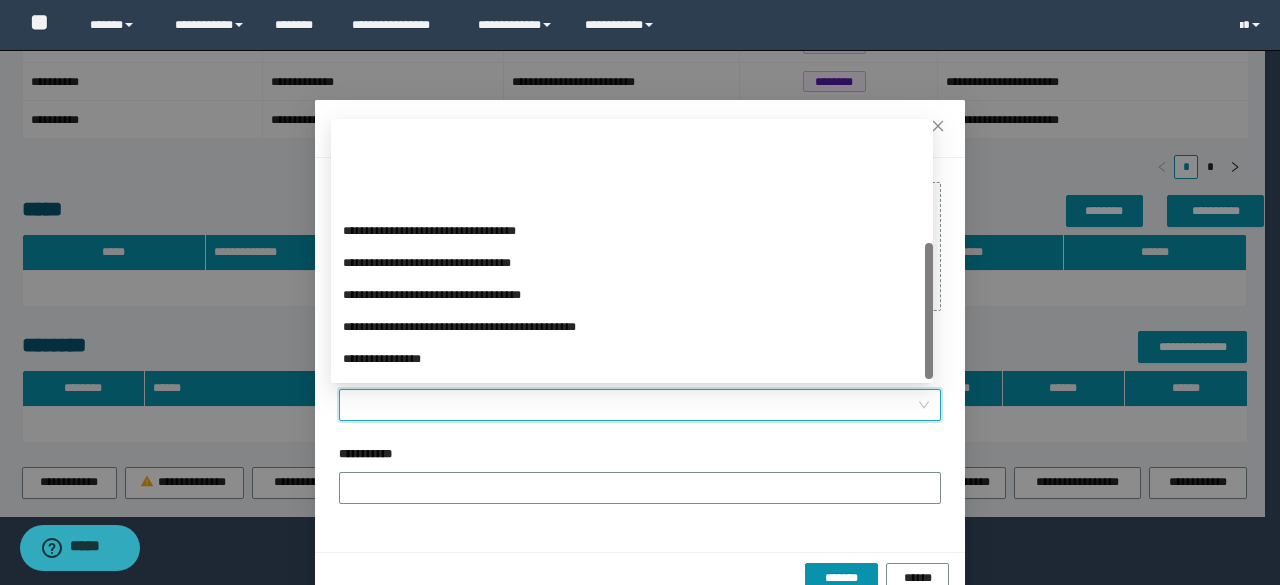 scroll, scrollTop: 224, scrollLeft: 0, axis: vertical 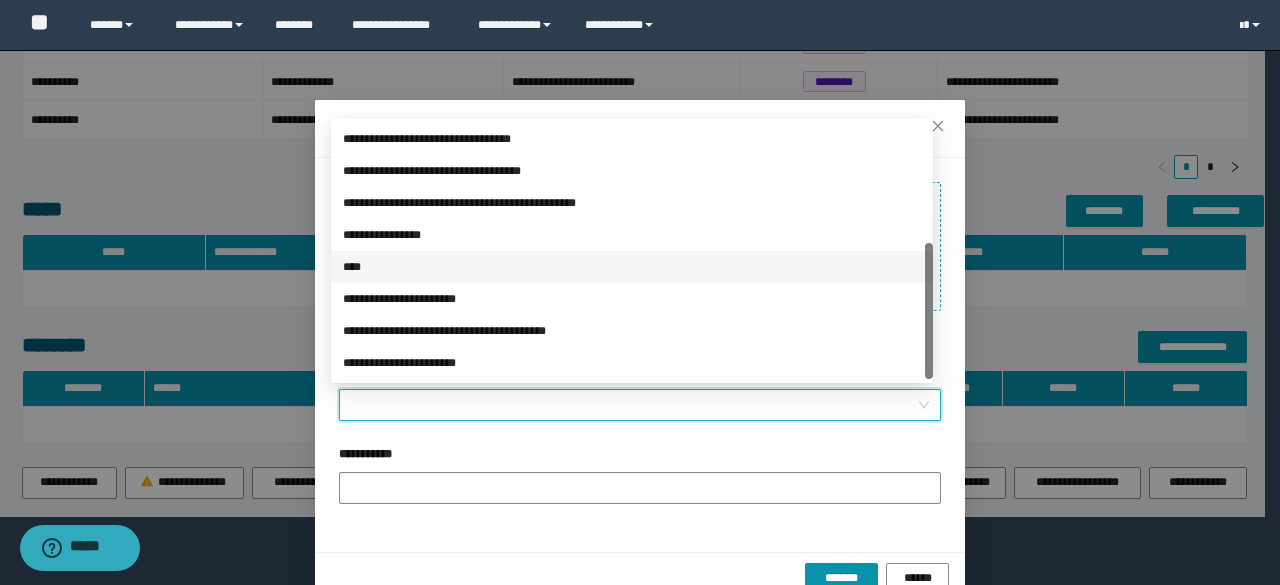 click on "****" at bounding box center (632, 267) 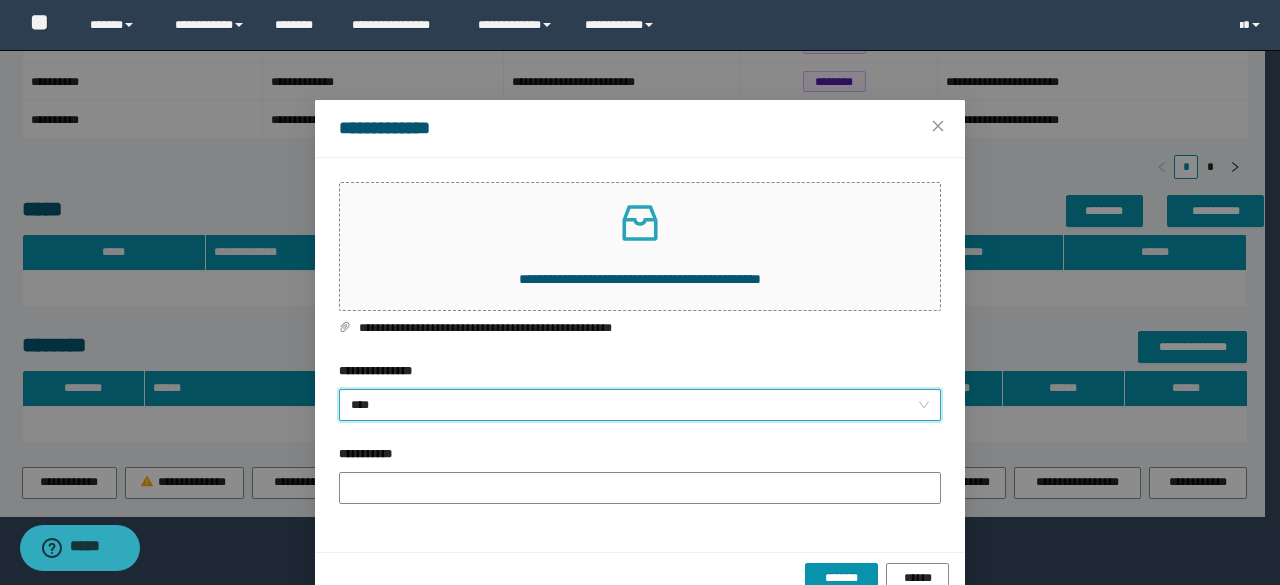 click on "**********" at bounding box center (640, 486) 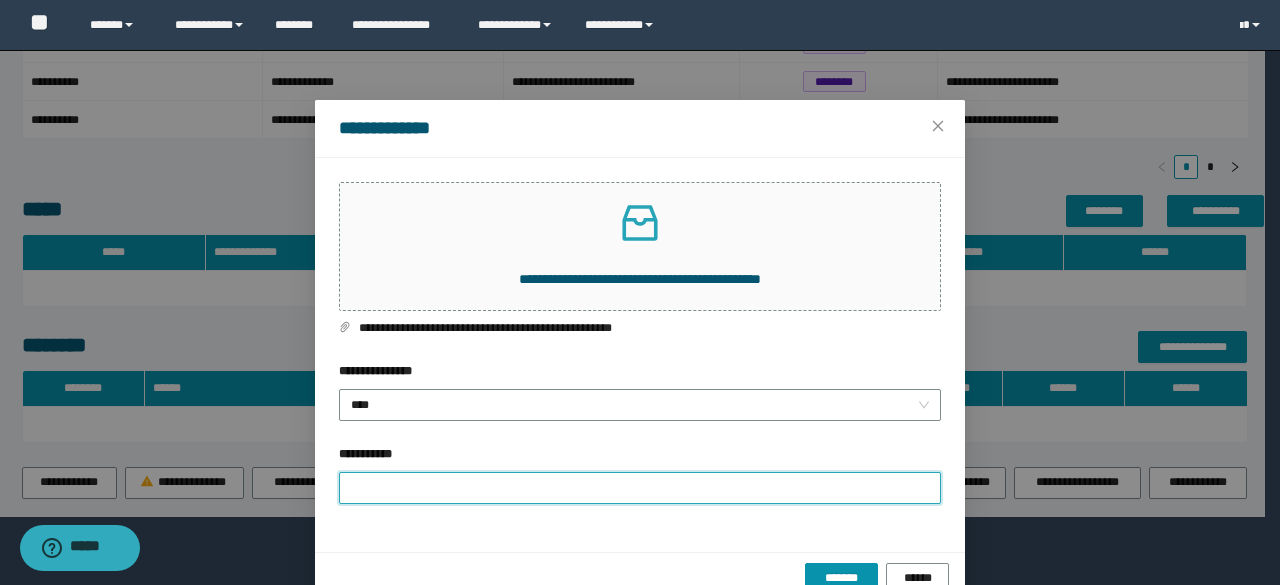 click on "**********" at bounding box center (640, 488) 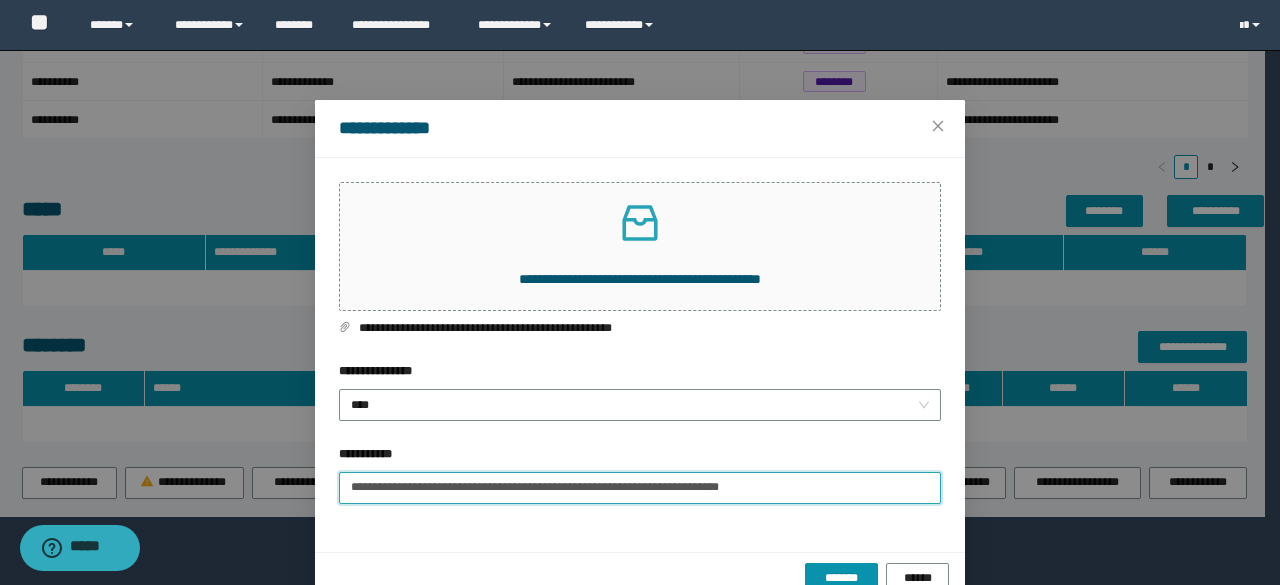 drag, startPoint x: 822, startPoint y: 487, endPoint x: 634, endPoint y: 521, distance: 191.04973 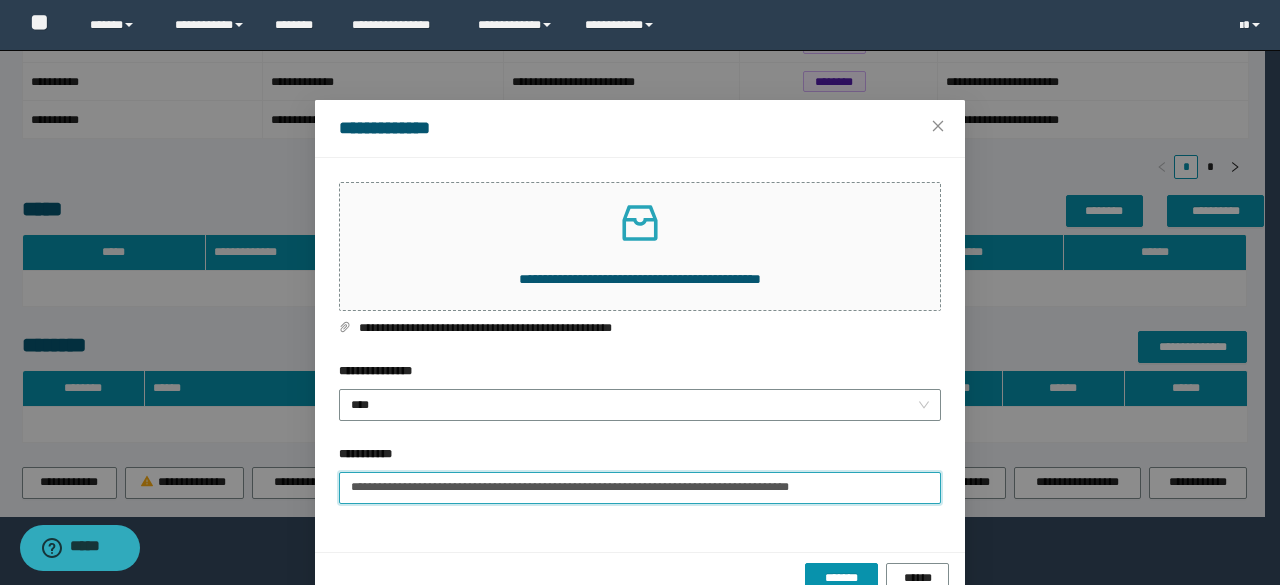 scroll, scrollTop: 41, scrollLeft: 0, axis: vertical 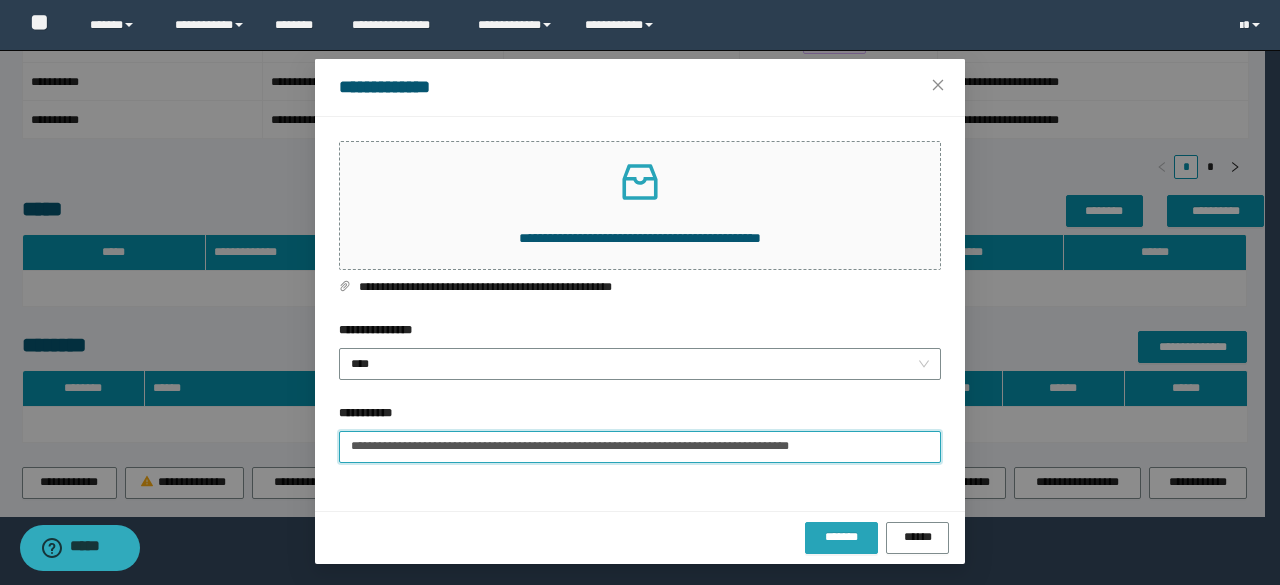 type on "**********" 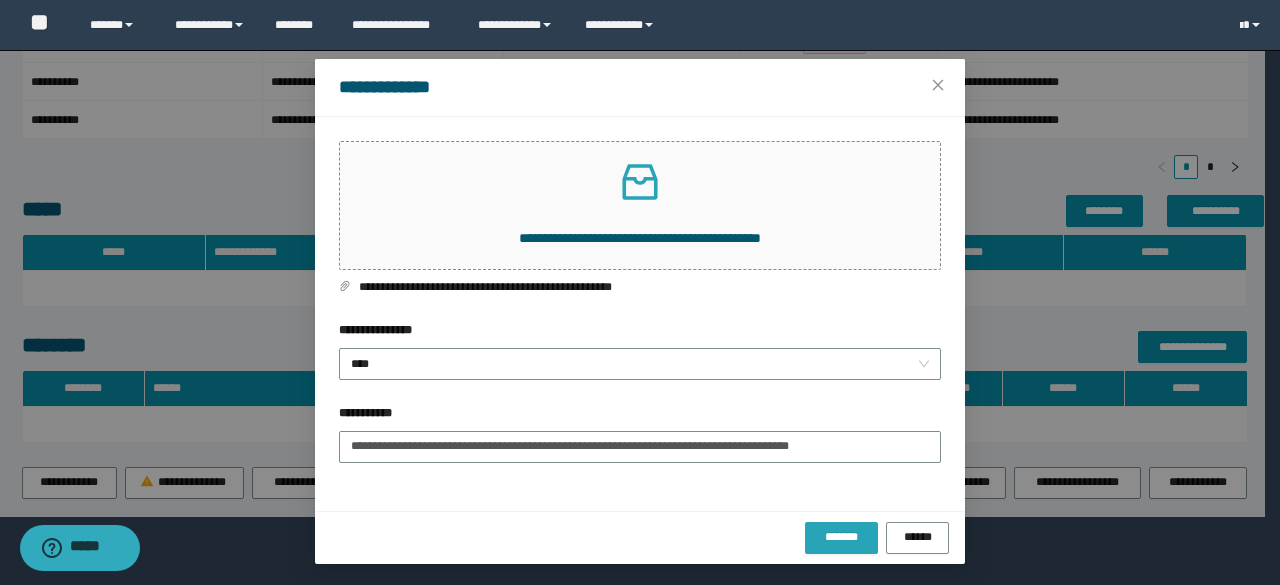 click on "*******" at bounding box center [841, 537] 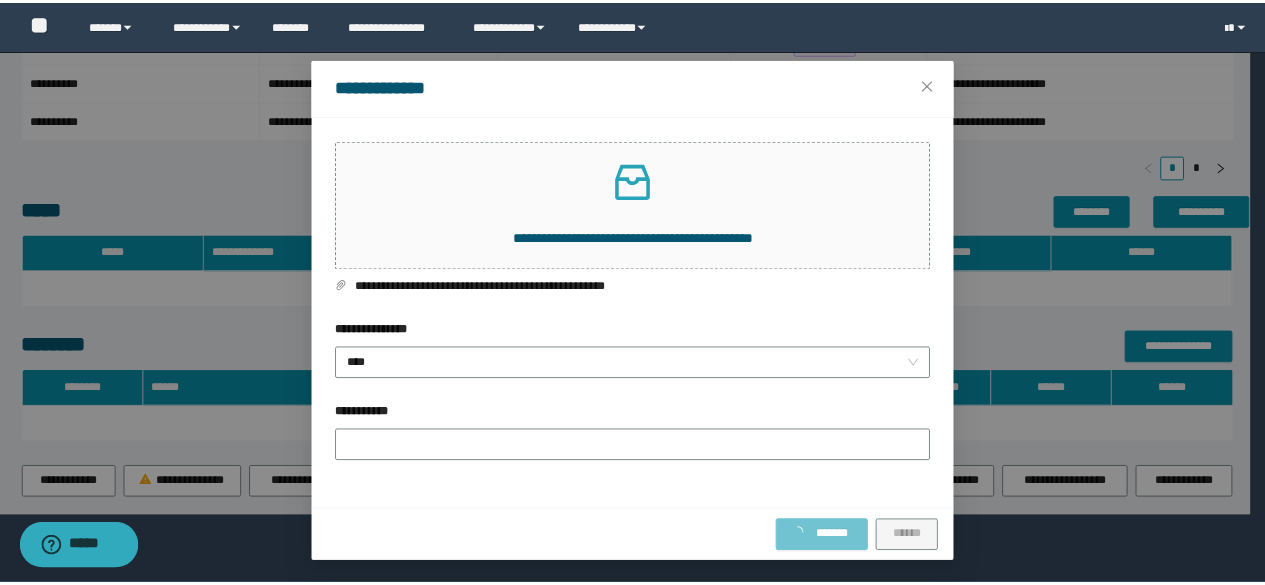 scroll, scrollTop: 0, scrollLeft: 0, axis: both 